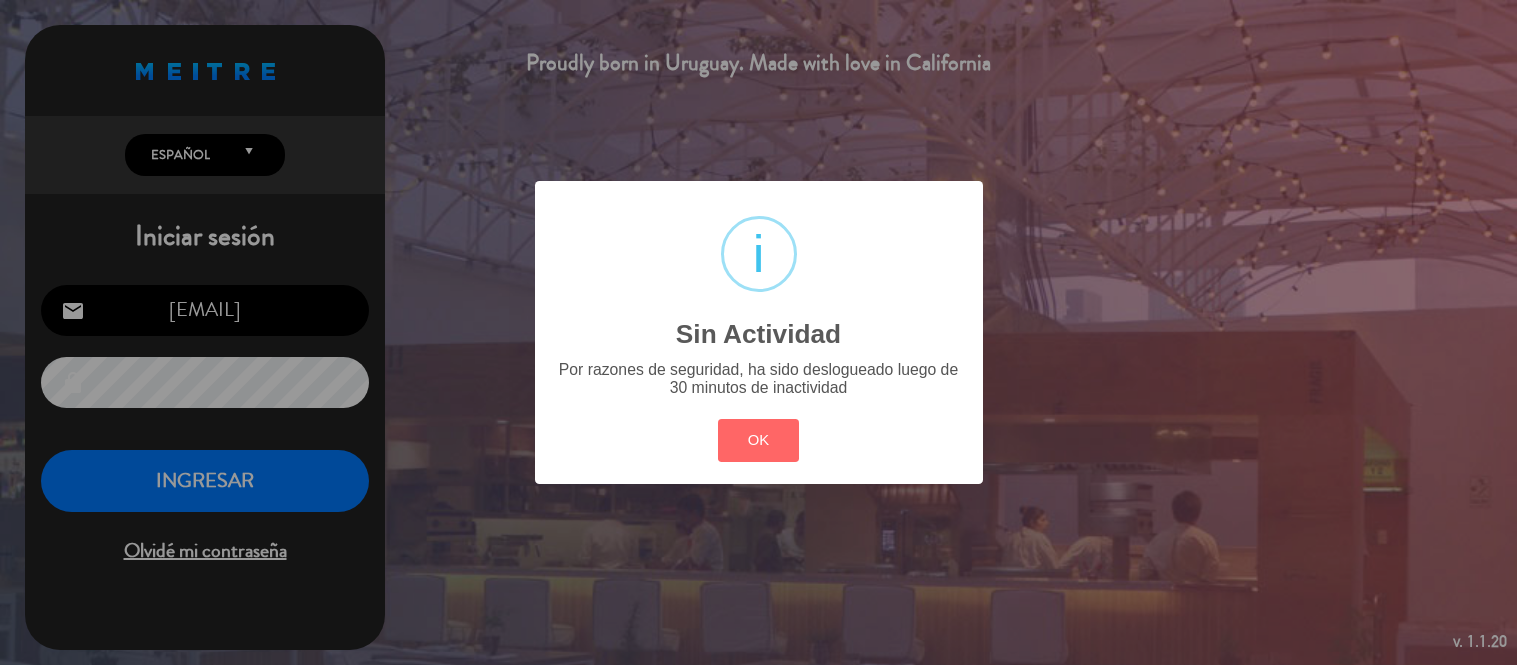 scroll, scrollTop: 0, scrollLeft: 0, axis: both 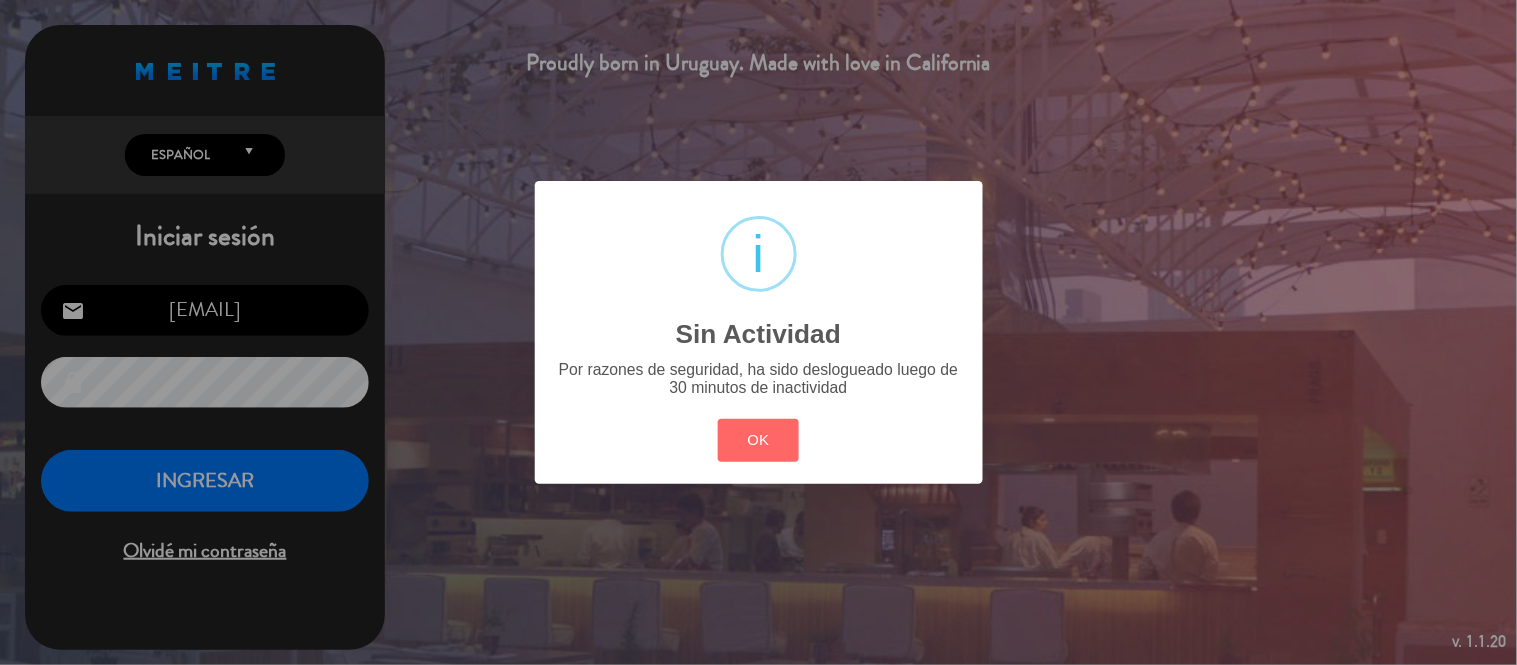 click on "? ! i     Sin Actividad × Por razones de seguridad, ha sido deslogueado luego de 30 minutos de inactividad OK Cancel" at bounding box center [759, 332] 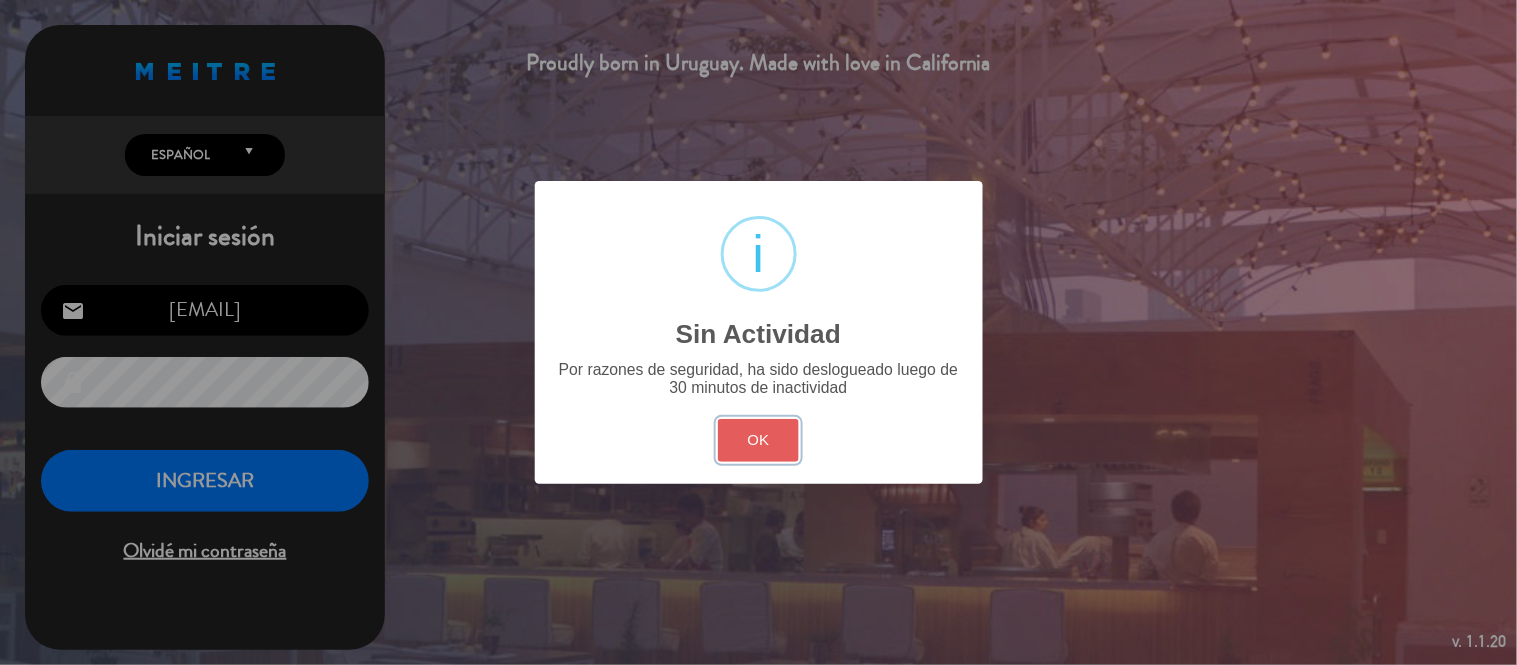 click on "OK" at bounding box center [758, 440] 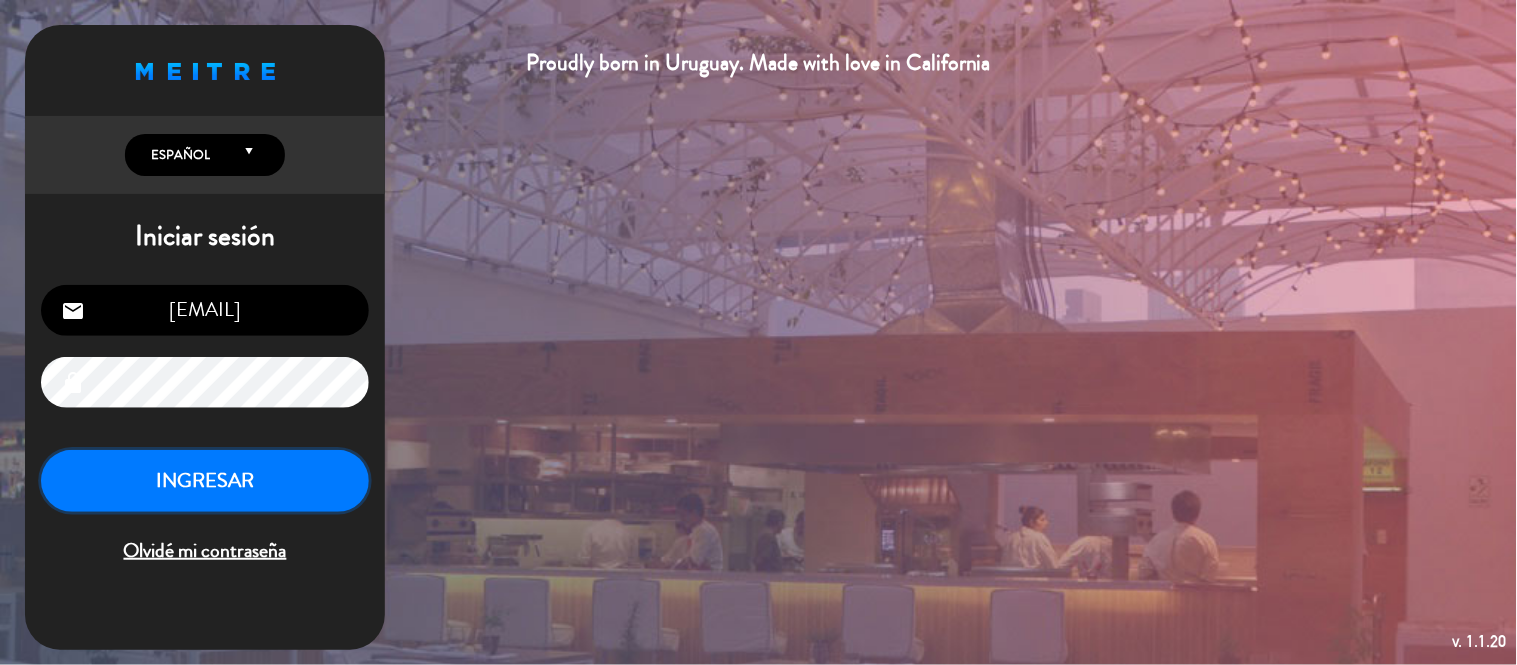 click on "INGRESAR" at bounding box center [205, 481] 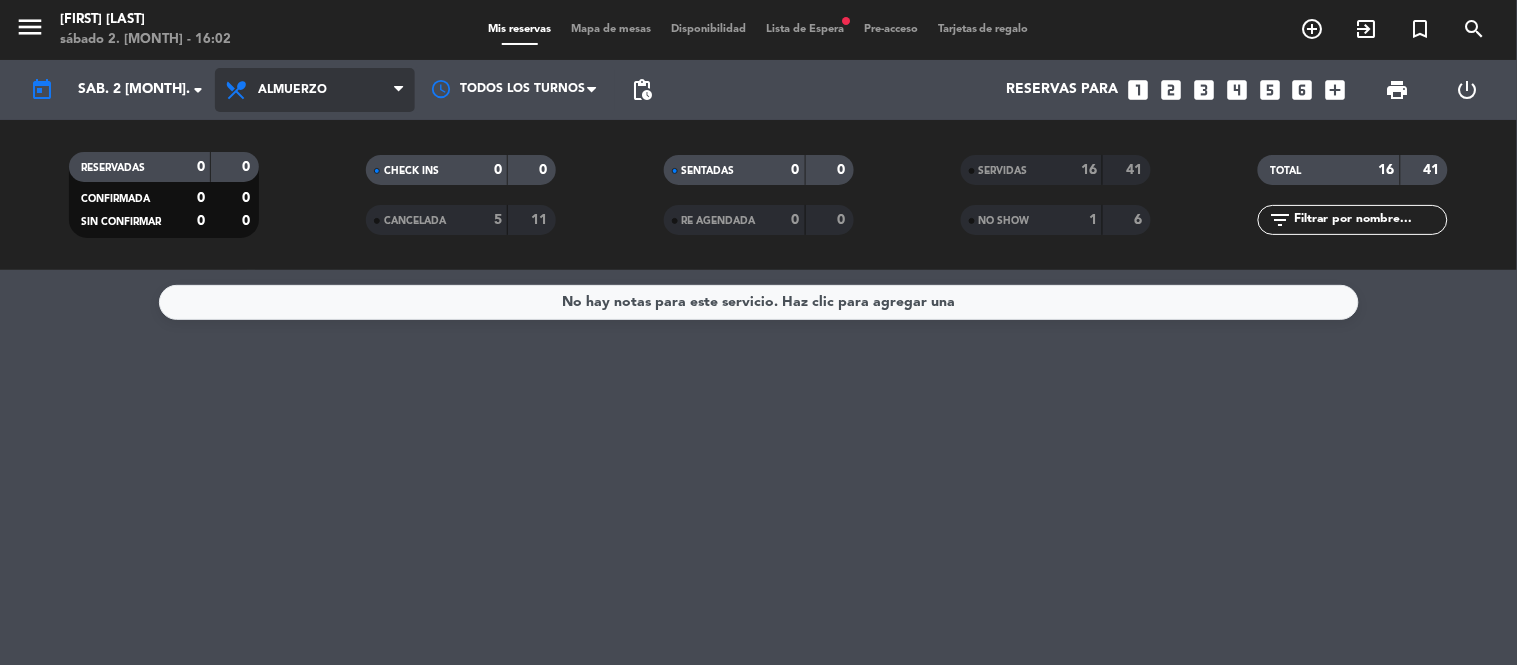 click on "Almuerzo" at bounding box center (315, 90) 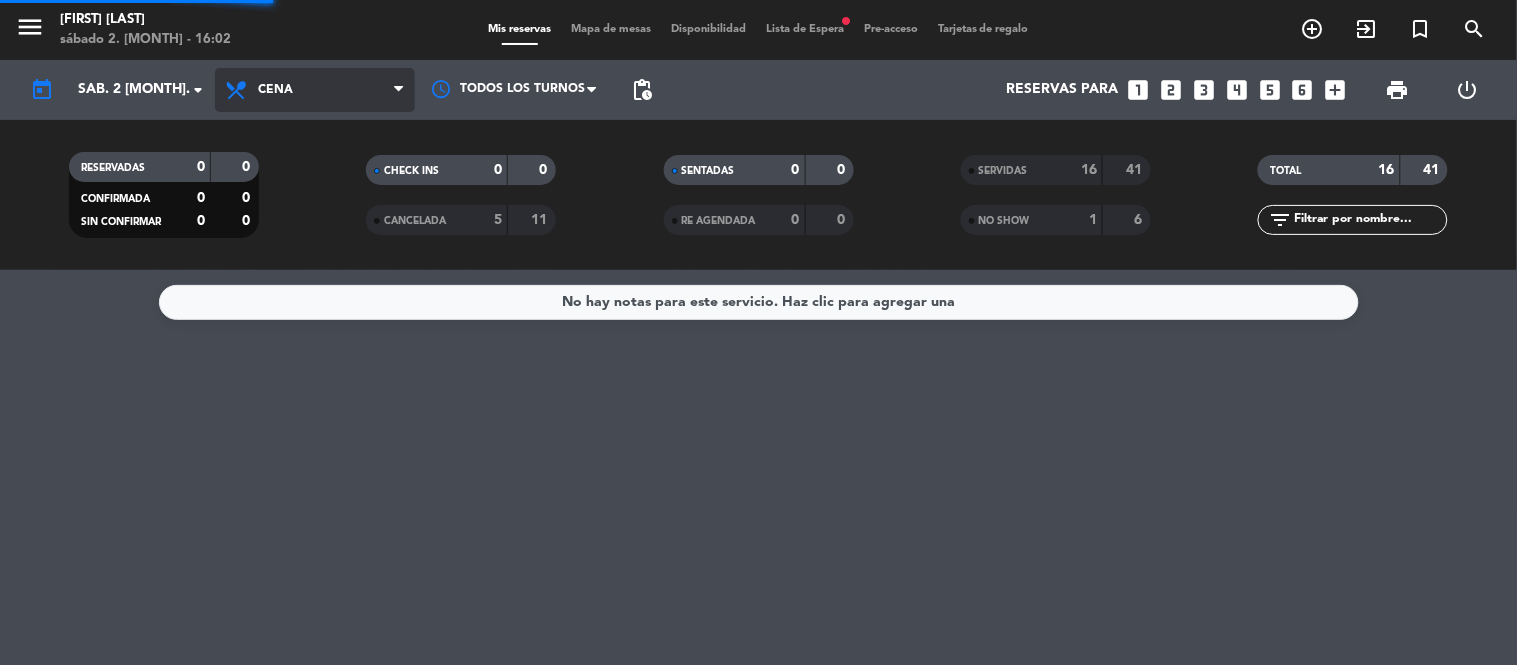 click on "menu  Niño Gordo   [DAY] [NUMBER]. [MONTH] - [TIME]   Mis reservas   Mapa de mesas   Disponibilidad   Lista de Espera   fiber_manual_record   Pre-acceso   Tarjetas de regalo  add_circle_outline exit_to_app turned_in_not search today    sáb. 2 ago. arrow_drop_down  Todos los servicios  Almuerzo  Cena  Cena  Todos los servicios  Almuerzo  Cena Todos los turnos pending_actions  Reservas para   looks_one   looks_two   looks_3   looks_4   looks_5   looks_6   add_box  print  power_settings_new   RESERVADAS   0   0   CONFIRMADA   0   0   SIN CONFIRMAR   0   0   CHECK INS   0   0   CANCELADA   5   11   SENTADAS   0   0   RE AGENDADA   0   0   SERVIDAS   16   41   NO SHOW   1   6   TOTAL   16   41  filter_list" 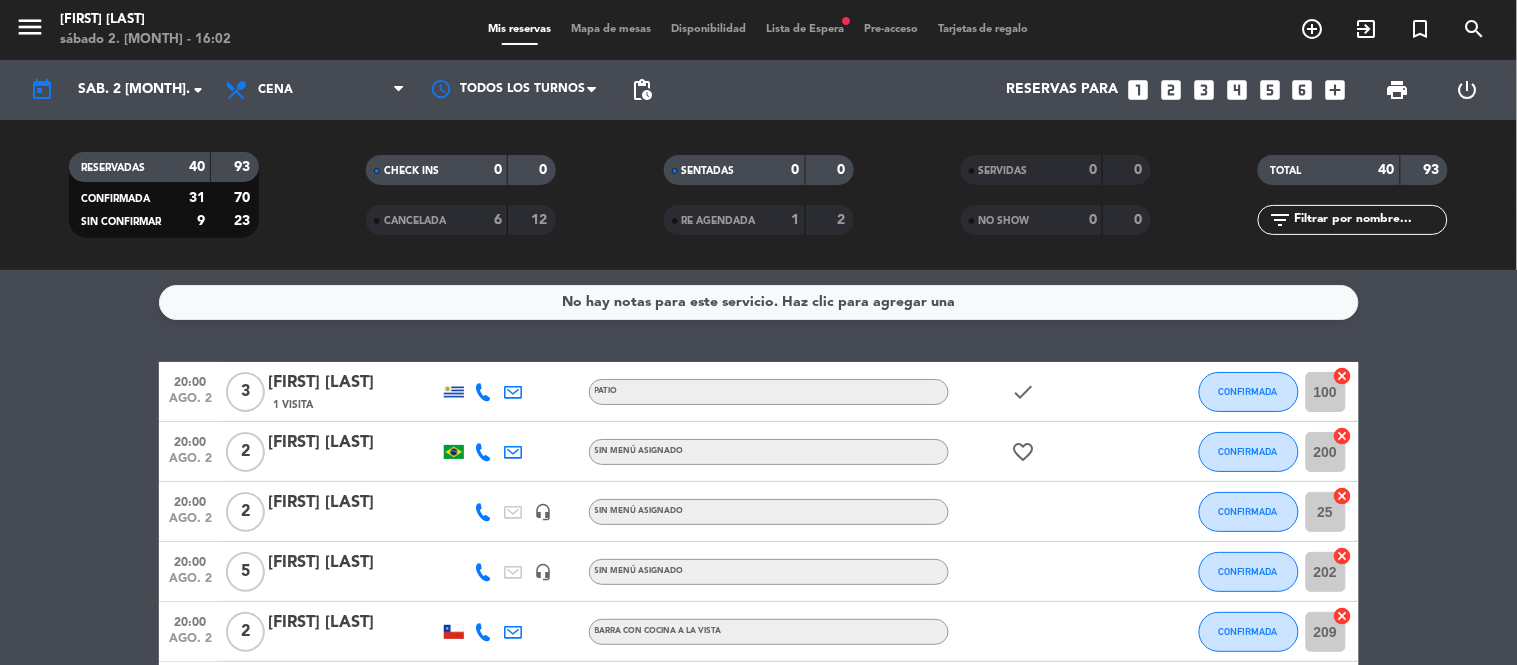 click on "Lista de Espera   fiber_manual_record" at bounding box center (805, 29) 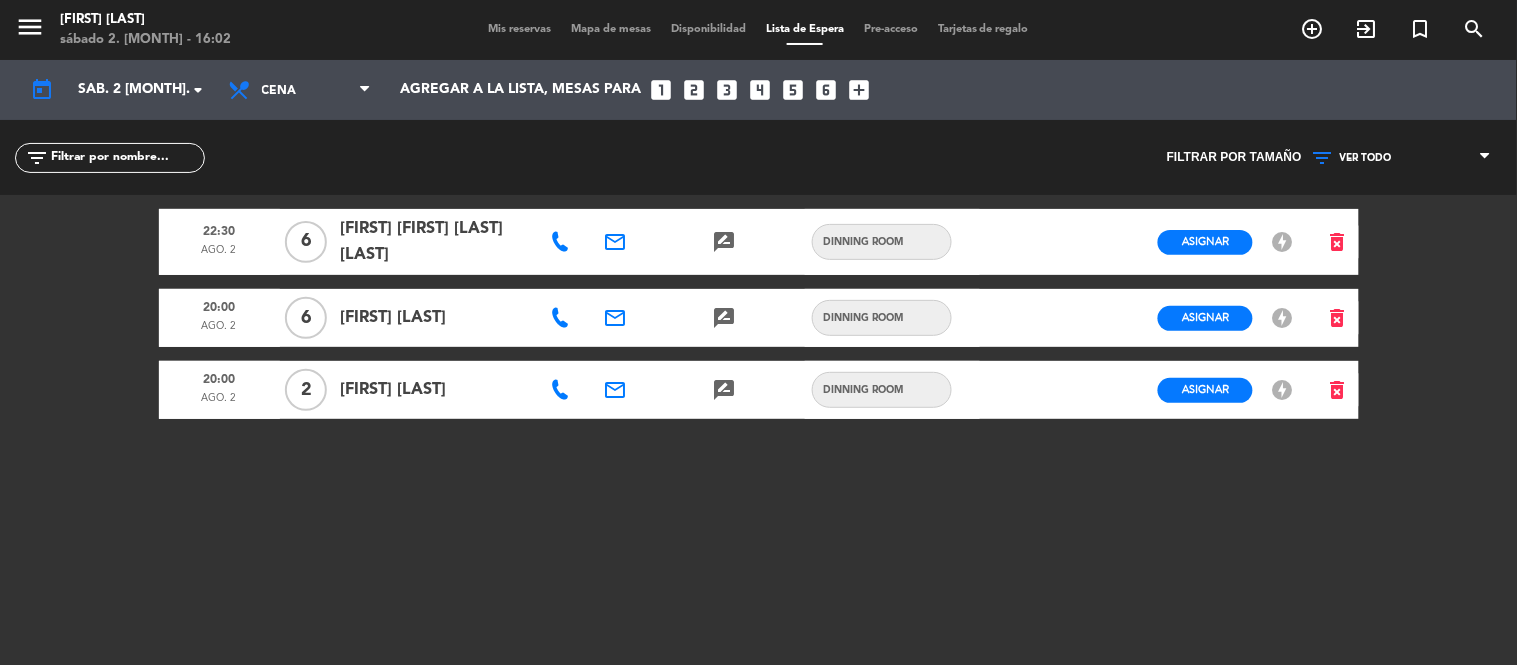 click on "Mapa de mesas" at bounding box center (611, 29) 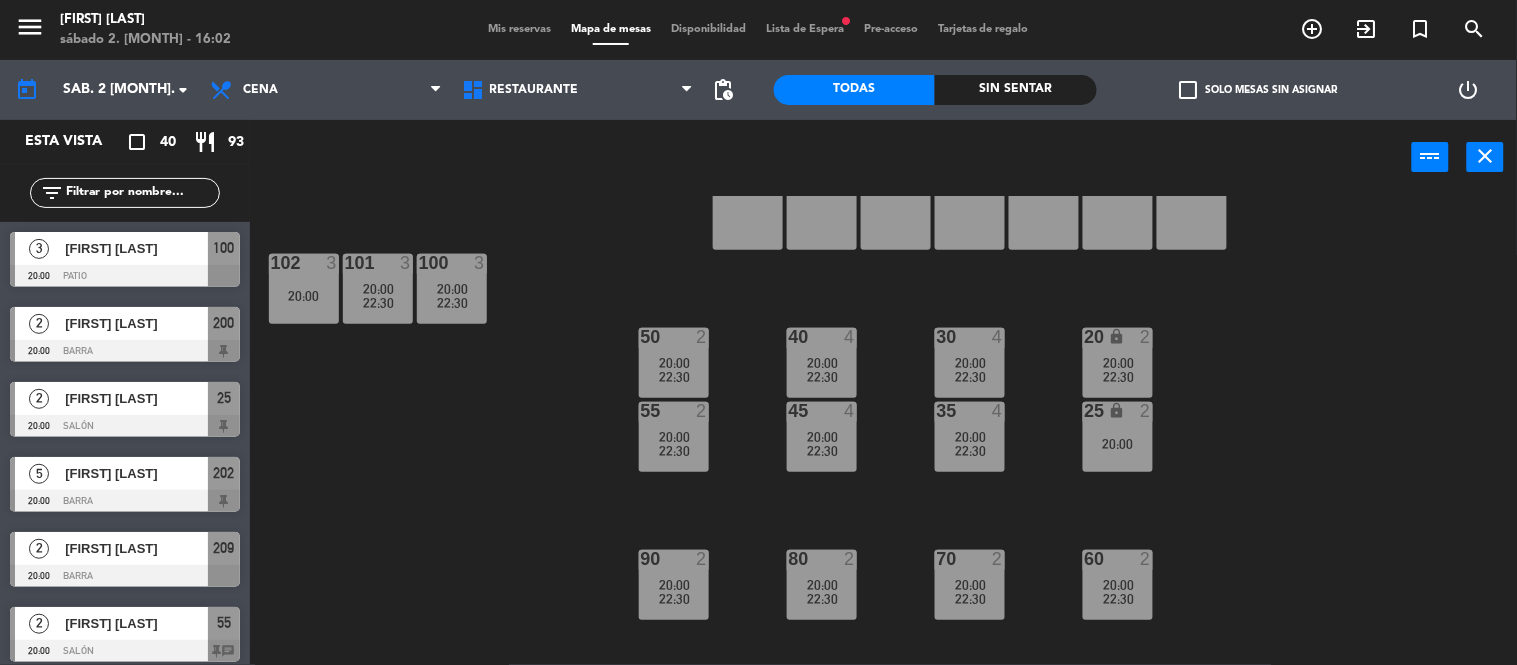 scroll, scrollTop: 0, scrollLeft: 0, axis: both 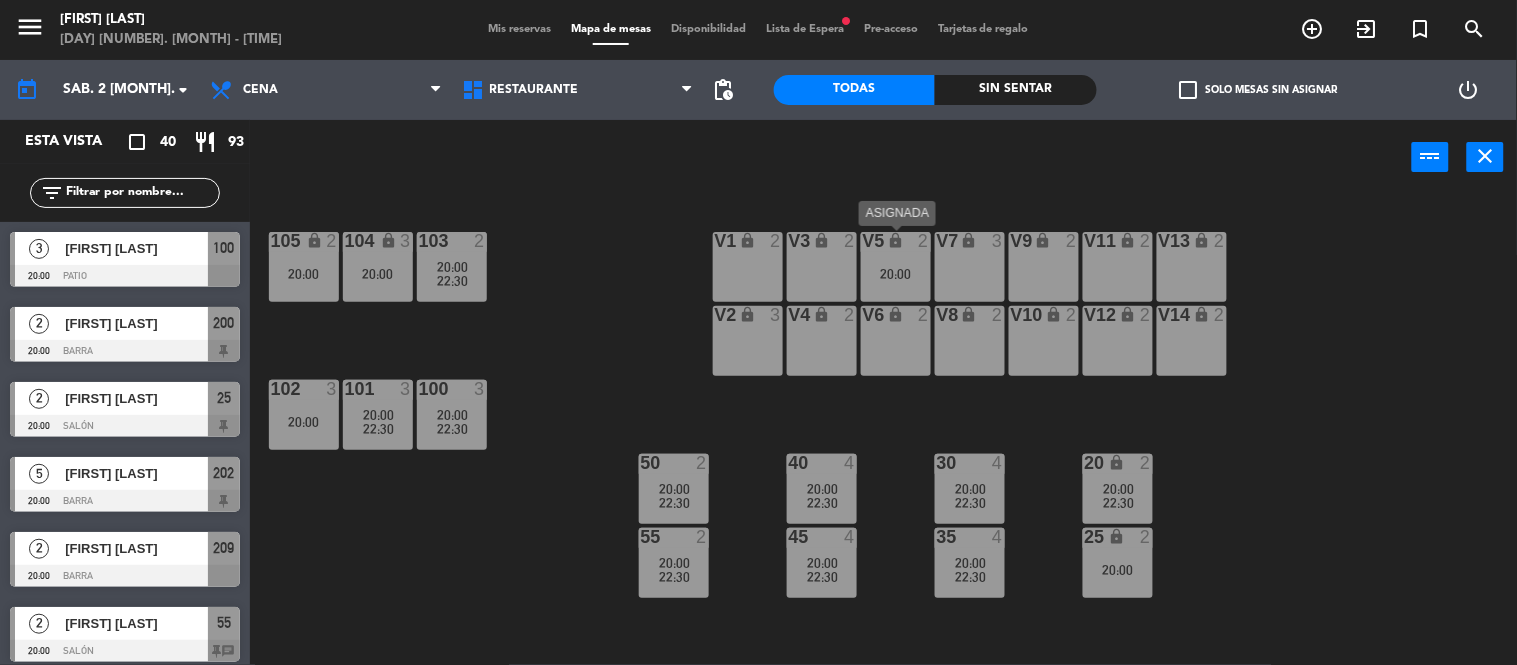 click on "lock" at bounding box center [895, 241] 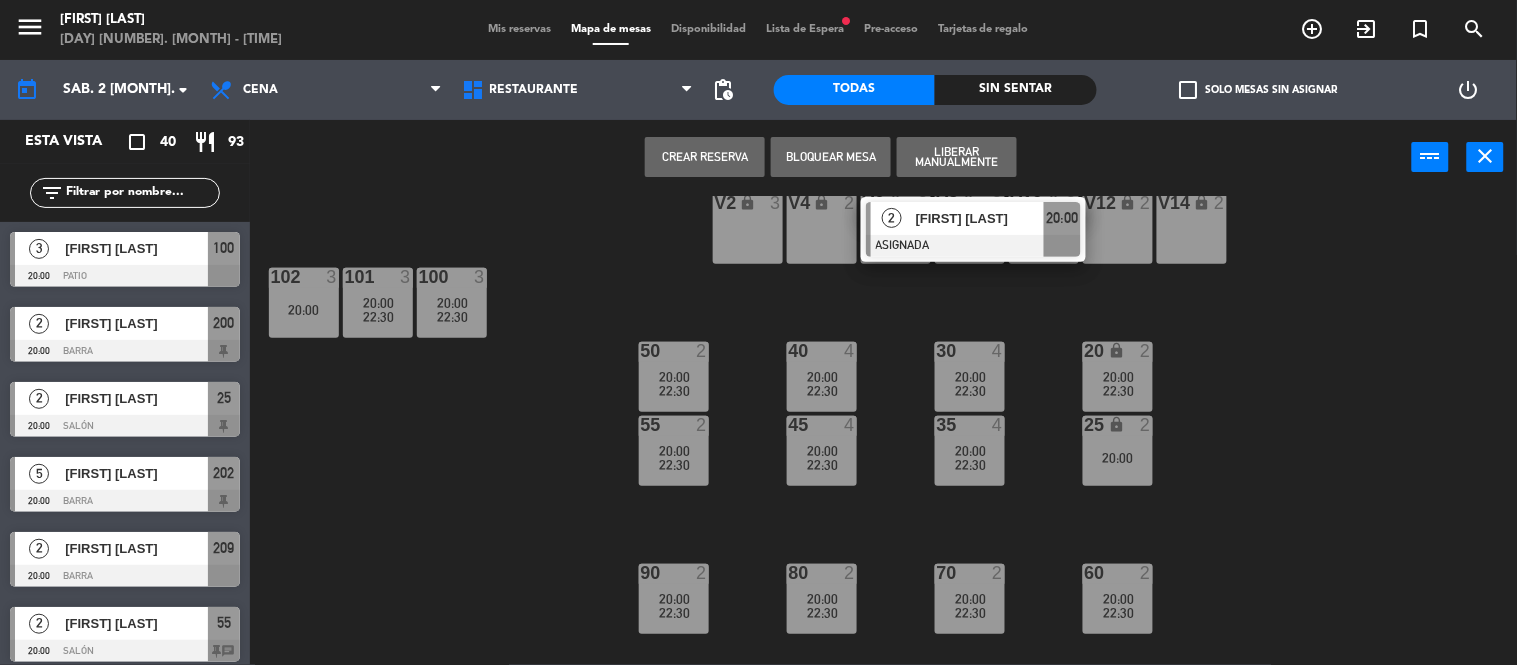 scroll, scrollTop: 0, scrollLeft: 0, axis: both 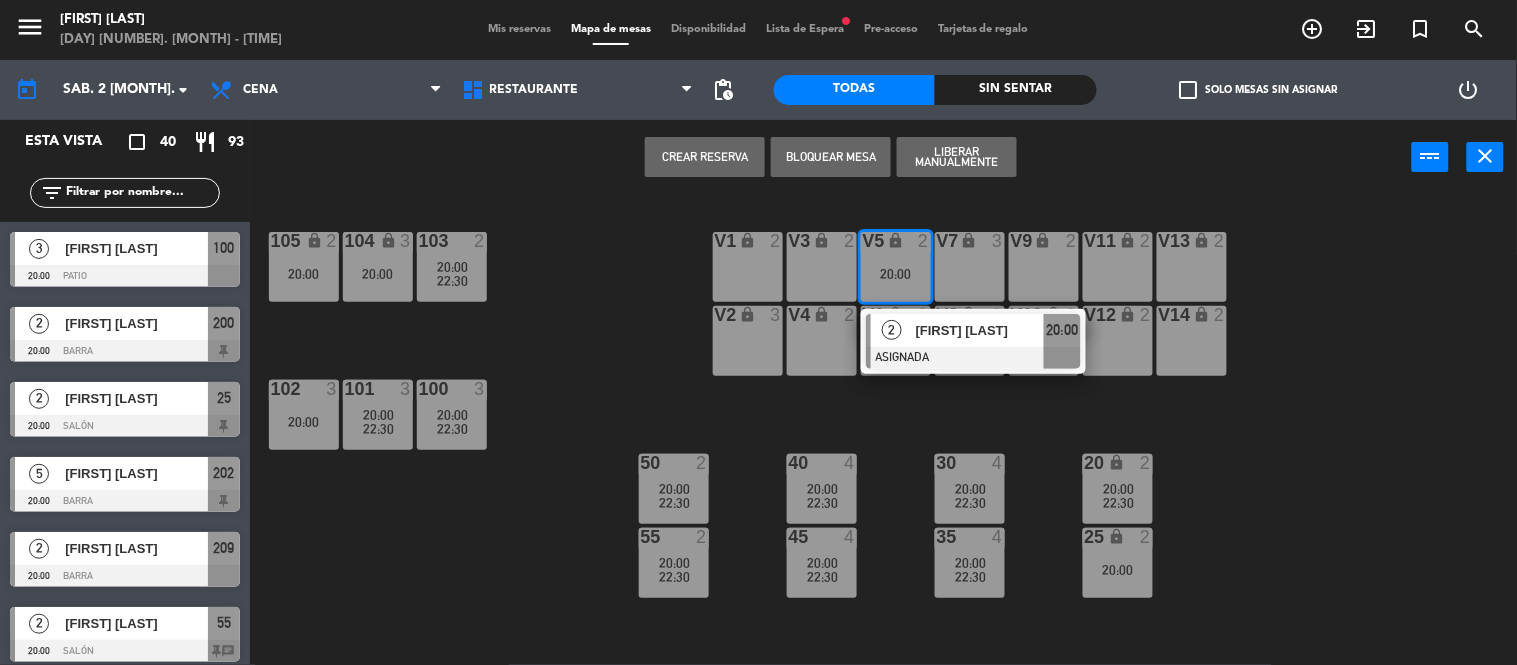 click on "105 lock  2   20:00  104 lock  3   20:00  103  2   20:00      22:30     V1 lock  2  V3 lock  2  V9 lock  2  V5 lock  2   20:00   2   [FIRST] [LAST]   ASIGNADA  20:00 V7 lock  3  V11 lock  2  V13 lock  2  V2 lock  3  V6 lock  2  V4 lock  2  V8 lock  2  V10 lock  2  v12 lock  2  V14 lock  2  102  3   20:00  101  3   20:00      22:30     100  3   20:00      22:30     40  4   20:00      22:30     50  2   20:00      22:30     30  4   20:00      22:30     20 lock  2   20:00      22:30     55  2   20:00      22:30     45  4   20:00      22:30     35  4   20:00      22:30     25 lock  2   20:00  90  2   20:00      22:30     70  2   20:00      22:30     80  2   20:00      22:30     60  2   20:00      22:30     206  5   20:00  202 lock  5   20:00      22:30     207  2   20:00      22:30     203 lock  5   20:00      22:30     204  5   20:00      22:30     205  5   20:00      22:30     201 lock  2   20:00      22:30     200 lock  2   20:00      22:30     208  2   20:00      22:30     209  2   20:00      22:30     210  2" 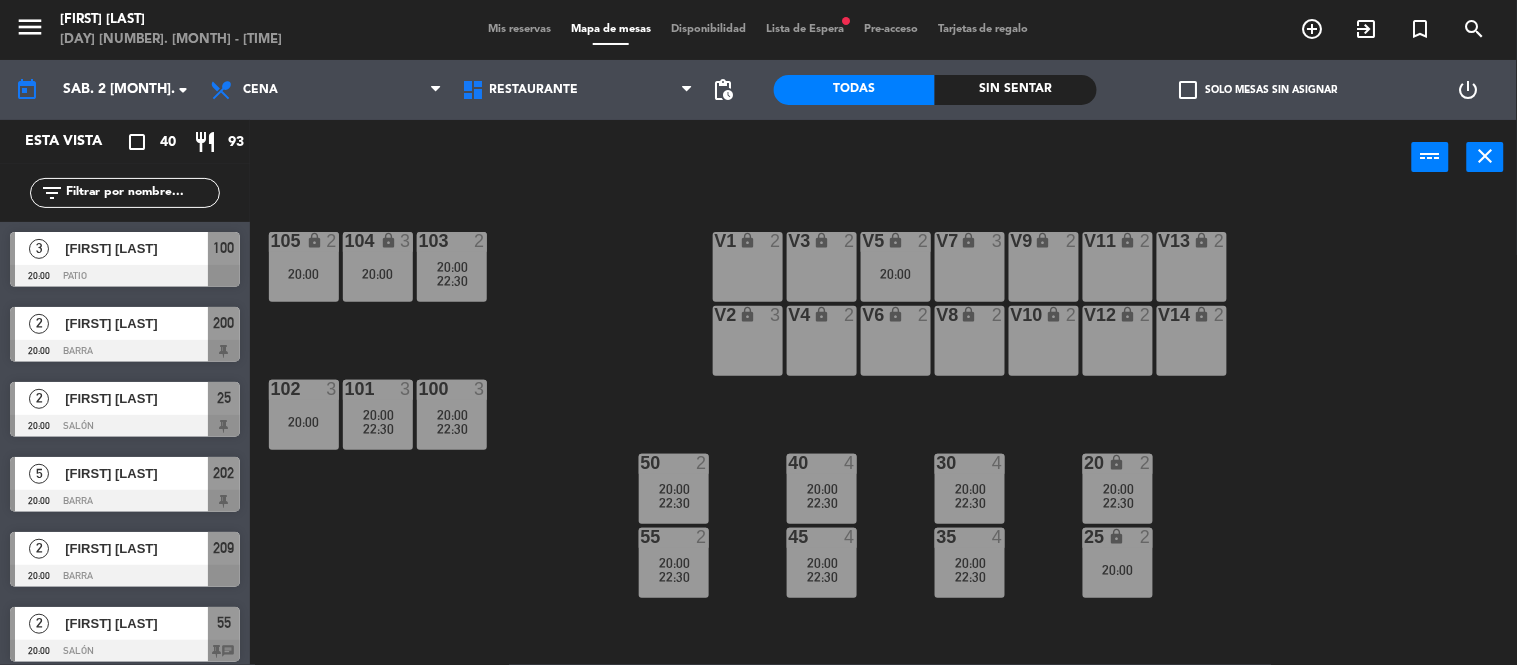 click at bounding box center (451, 241) 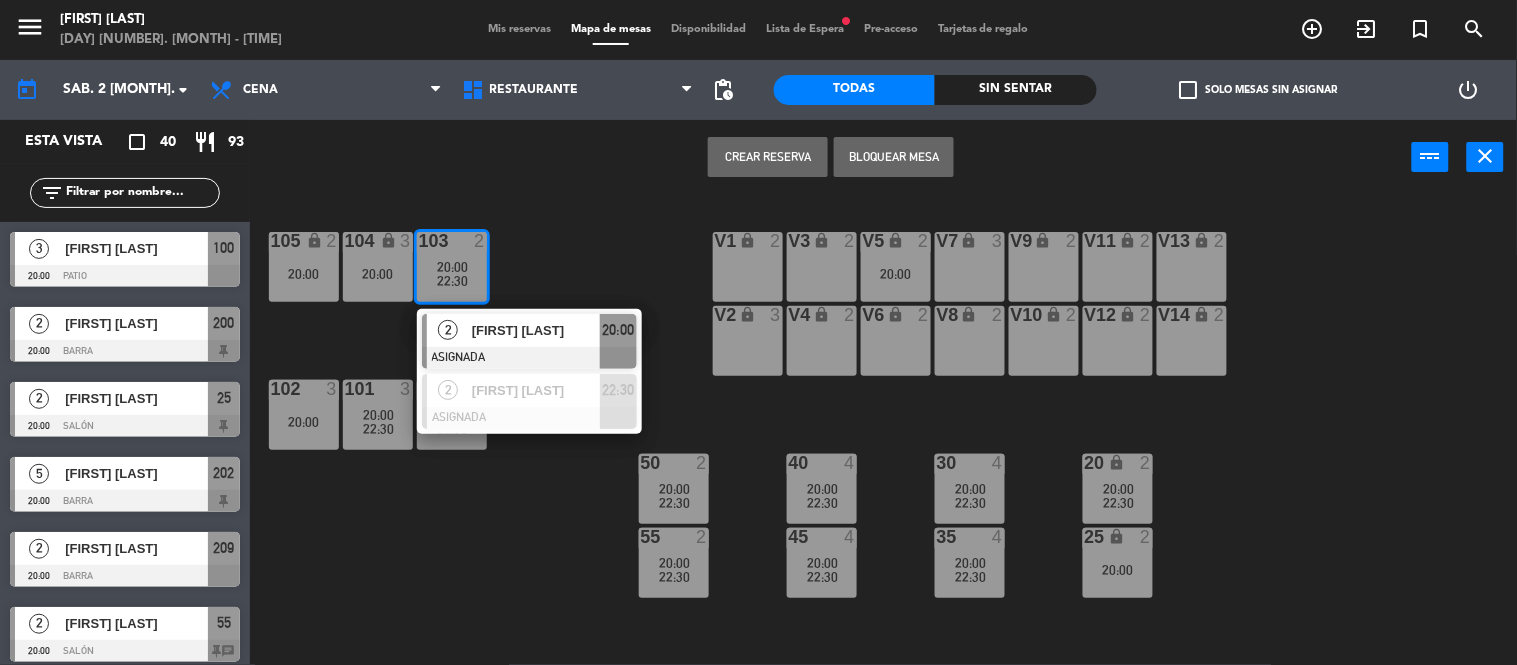 click on "105 lock  2   20:00  104 lock  3   20:00  103  2   20:00      22:30      2   [FIRST] [LAST]   ASIGNADA  20:00  2   [FIRST] [LAST]   ASIGNADA  22:30 V1 lock  2  V3 lock  2  V9 lock  2  V5 lock  2   20:00  V7 lock  3  V11 lock  2  V13 lock  2  V2 lock  3  V6 lock  2  V4 lock  2  V8 lock  2  V10 lock  2  v12 lock  2  V14 lock  2  102  3   20:00  101  3   20:00      22:30     100  3   20:00      22:30     40  4   20:00      22:30     50  2   20:00      22:30     30  4   20:00      22:30     20 lock  2   20:00      22:30     55  2   20:00      22:30     45  4   20:00      22:30     35  4   20:00      22:30     25 lock  2   20:00  90  2   20:00      22:30     70  2   20:00      22:30     80  2   20:00      22:30     60  2   20:00      22:30     206  5   20:00  202 lock  5   20:00      22:30     207  2   20:00      22:30     203 lock  5   20:00      22:30     204  5   20:00      22:30     205  5   20:00      22:30     201 lock  2   20:00      22:30     200 lock  2   20:00      22:30     208  2   20:00" 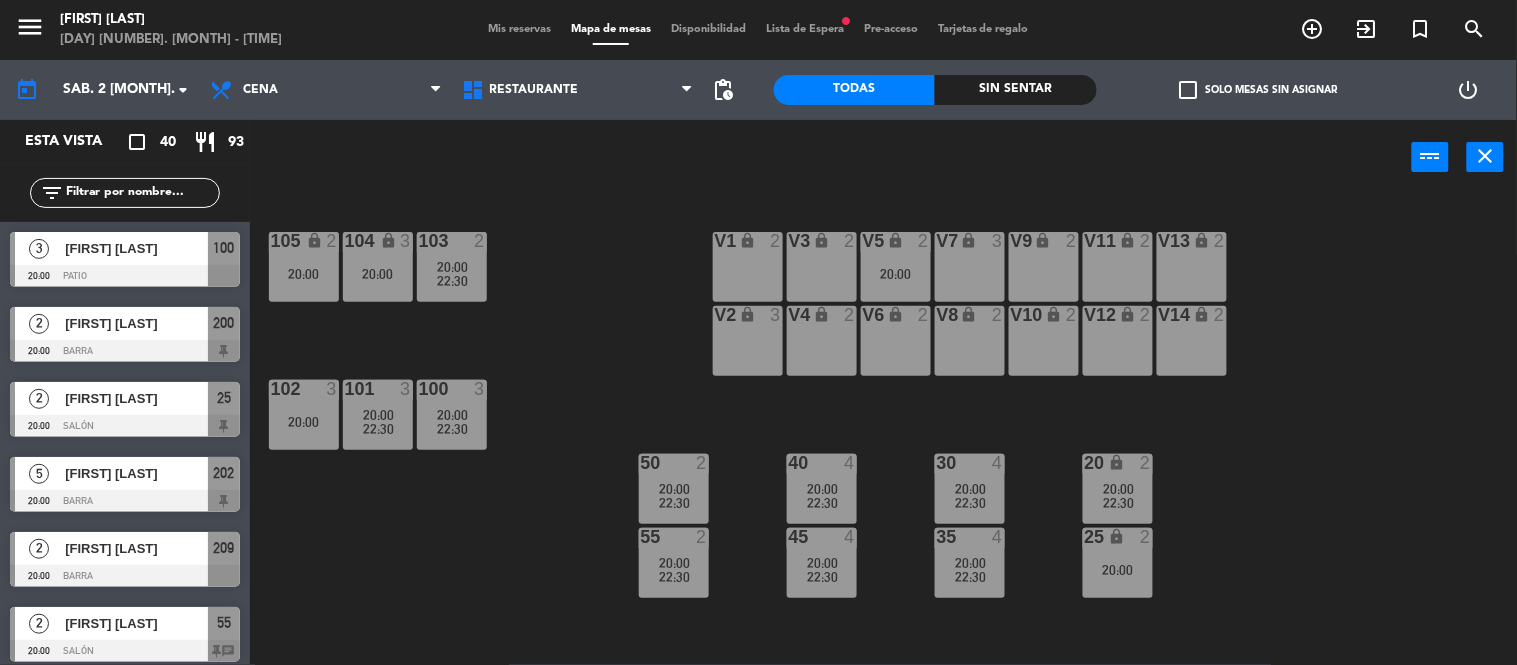 click on "103  2   20:00      22:30" at bounding box center (452, 267) 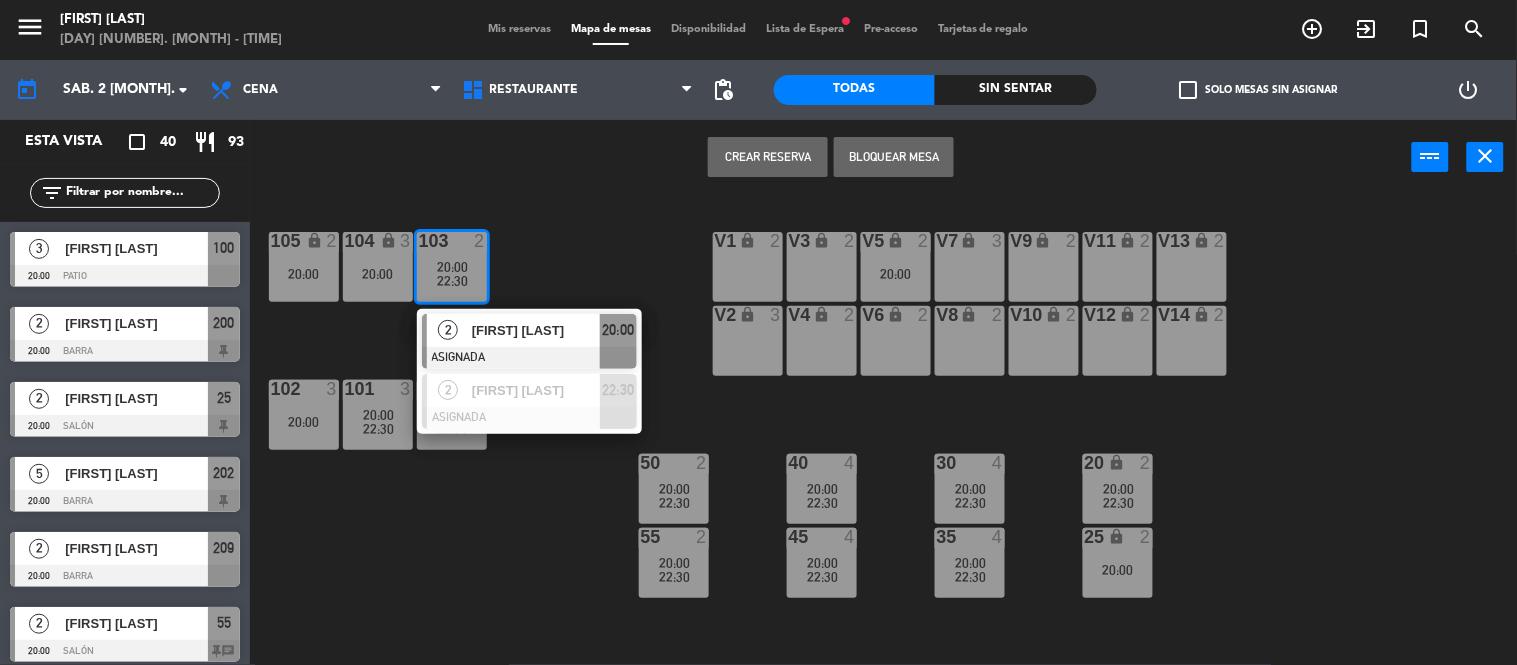 click on "105 lock  2   20:00  104 lock  3   20:00  103  2   20:00      22:30      2   [FIRST] [LAST]   ASIGNADA  20:00  2   [FIRST] [LAST]   ASIGNADA  22:30 V1 lock  2  V3 lock  2  V9 lock  2  V5 lock  2   20:00  V7 lock  3  V11 lock  2  V13 lock  2  V2 lock  3  V6 lock  2  V4 lock  2  V8 lock  2  V10 lock  2  v12 lock  2  V14 lock  2  102  3   20:00  101  3   20:00      22:30     100  3   20:00      22:30     40  4   20:00      22:30     50  2   20:00      22:30     30  4   20:00      22:30     20 lock  2   20:00      22:30     55  2   20:00      22:30     45  4   20:00      22:30     35  4   20:00      22:30     25 lock  2   20:00  90  2   20:00      22:30     70  2   20:00      22:30     80  2   20:00      22:30     60  2   20:00      22:30     206  5   20:00  202 lock  5   20:00      22:30     207  2   20:00      22:30     203 lock  5   20:00      22:30     204  5   20:00      22:30     205  5   20:00      22:30     201 lock  2   20:00      22:30     200 lock  2   20:00      22:30     208  2   20:00" 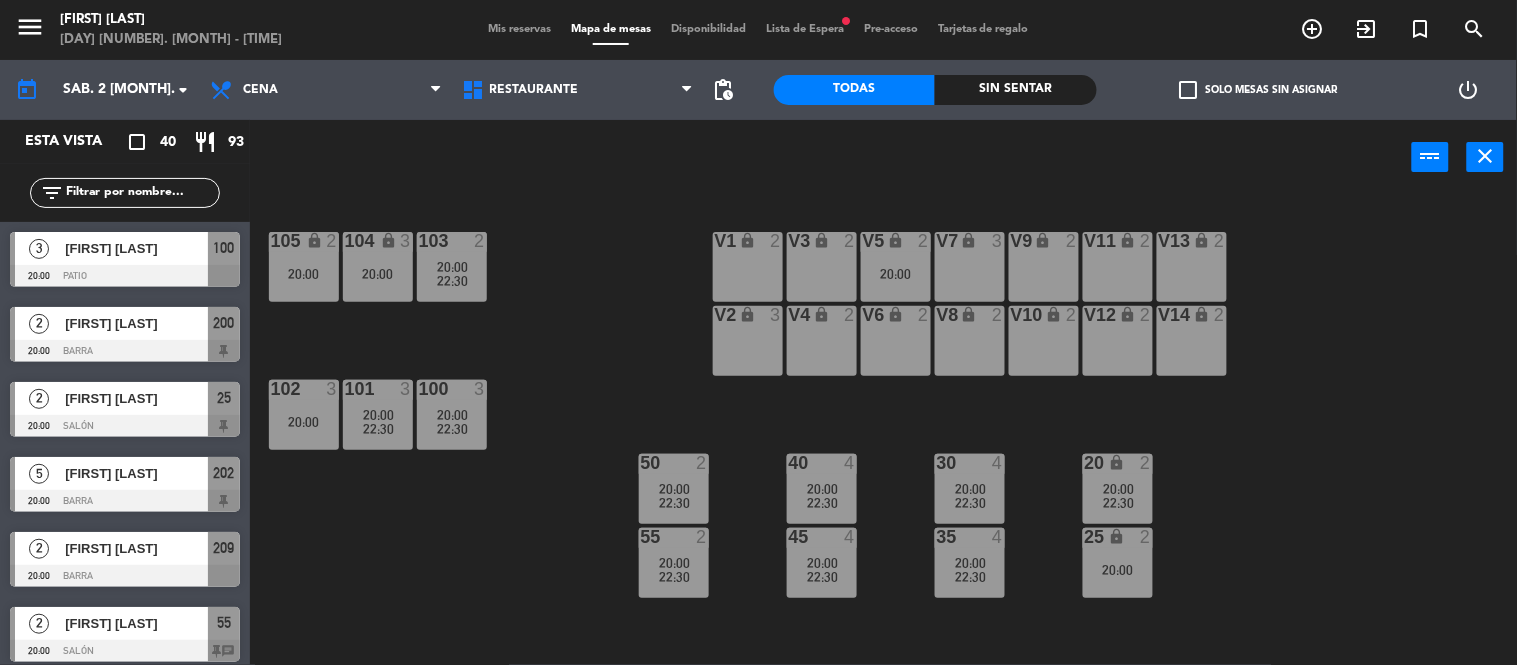 click on "V5 lock  2   20:00" at bounding box center [896, 267] 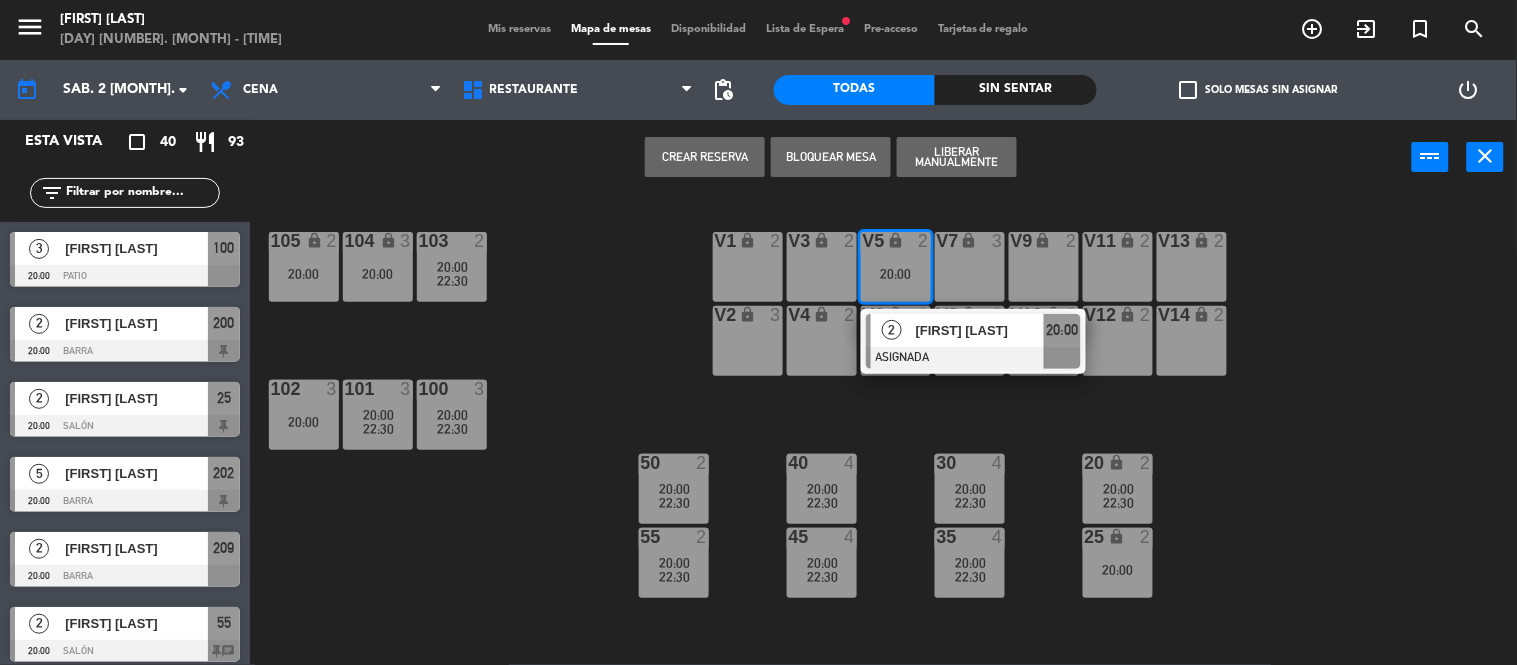 click at bounding box center [973, 358] 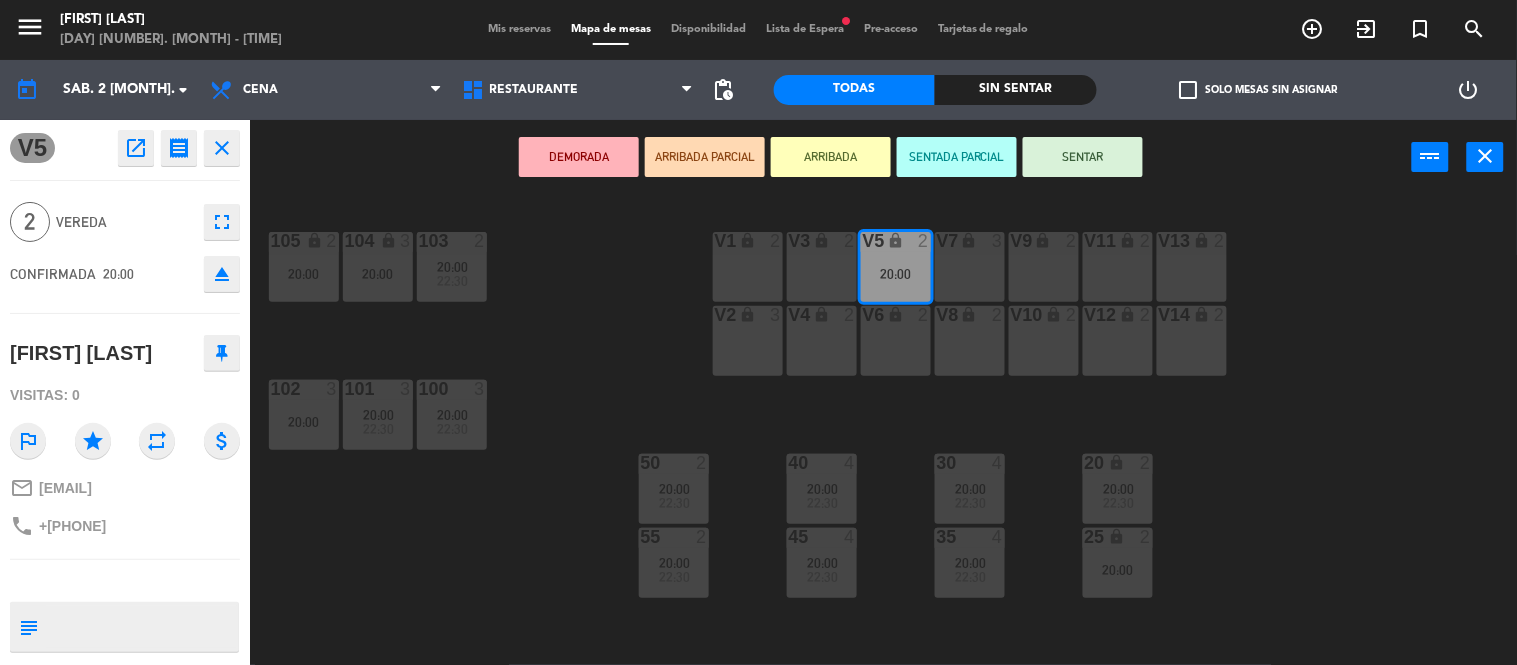 click on "open_in_new" 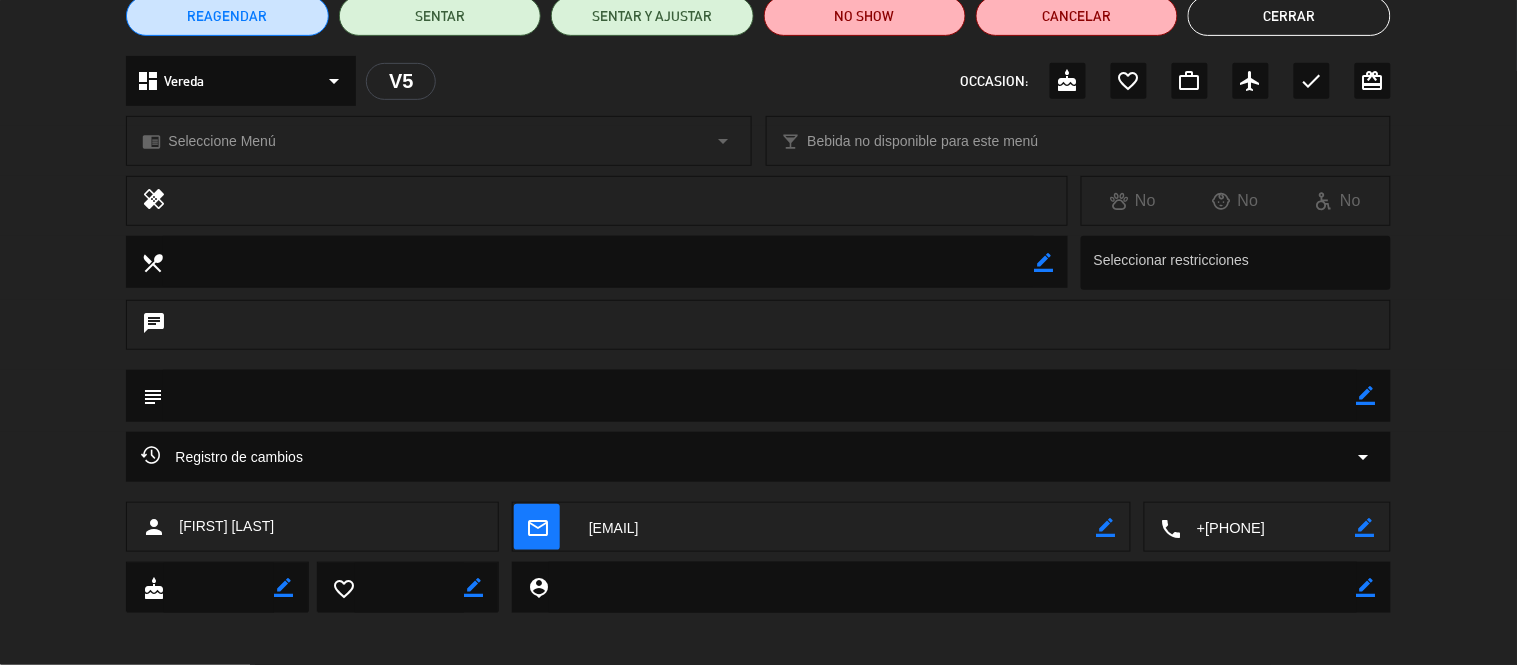 scroll, scrollTop: 192, scrollLeft: 0, axis: vertical 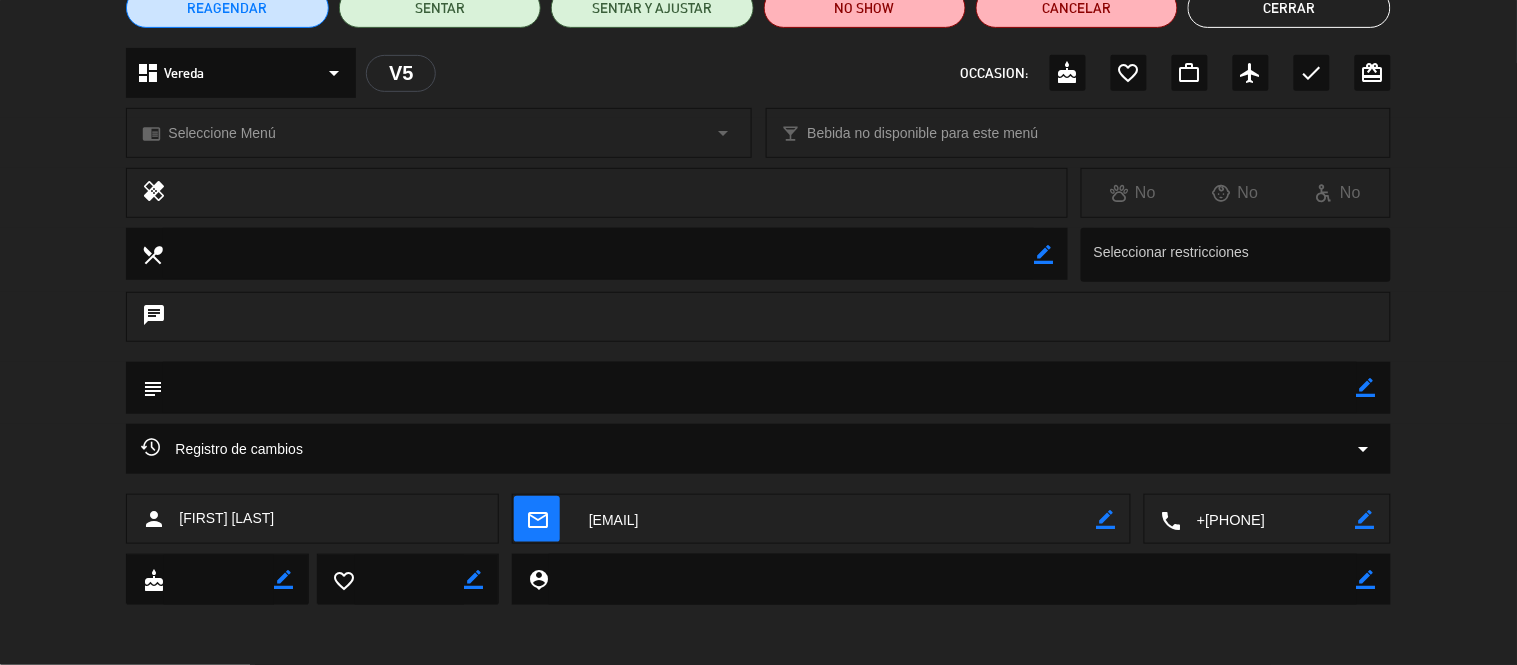 click on "arrow_drop_down" 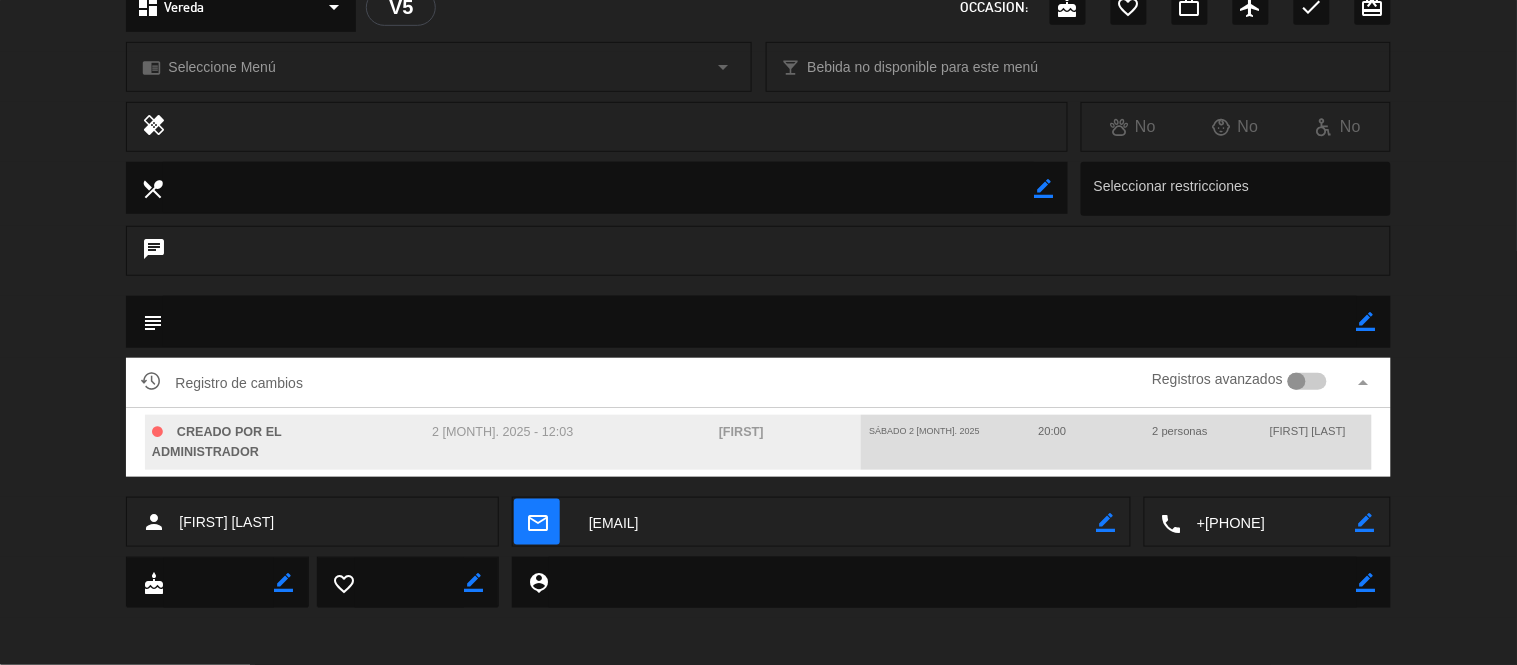 scroll, scrollTop: 261, scrollLeft: 0, axis: vertical 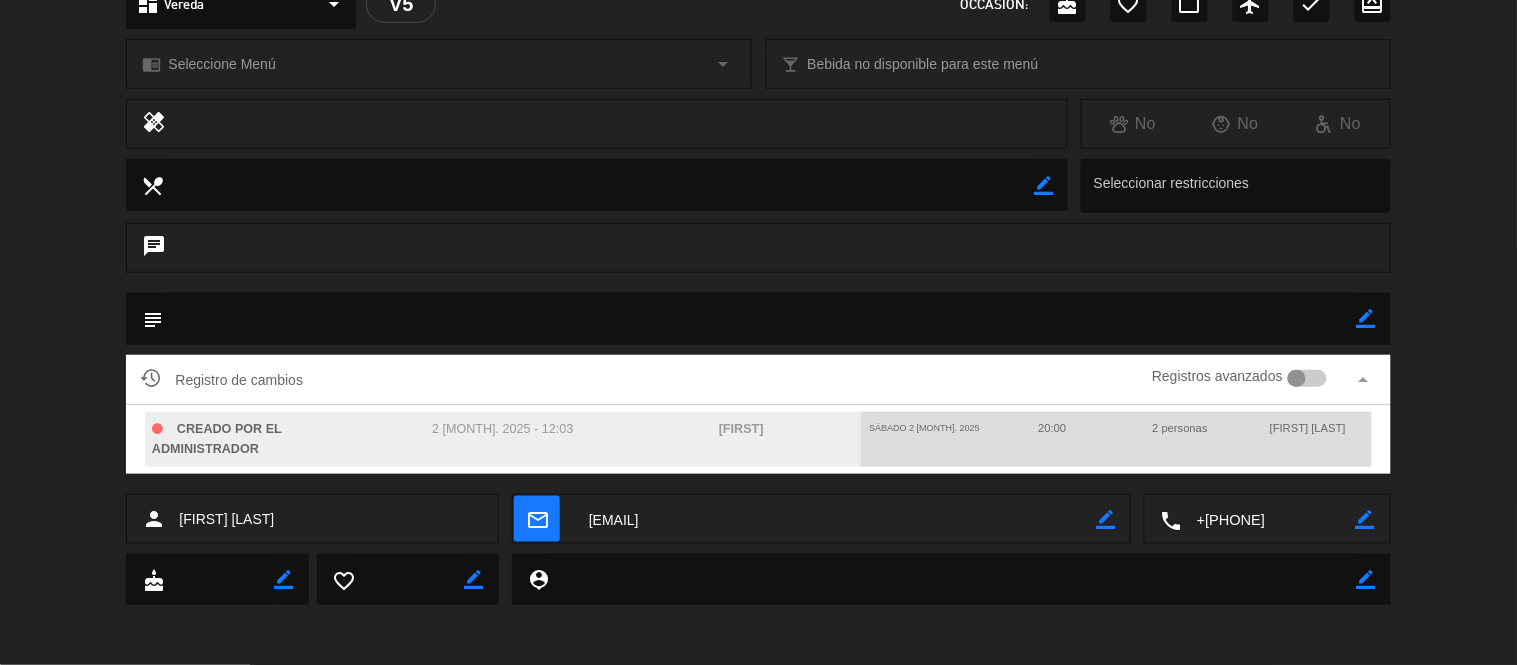 click 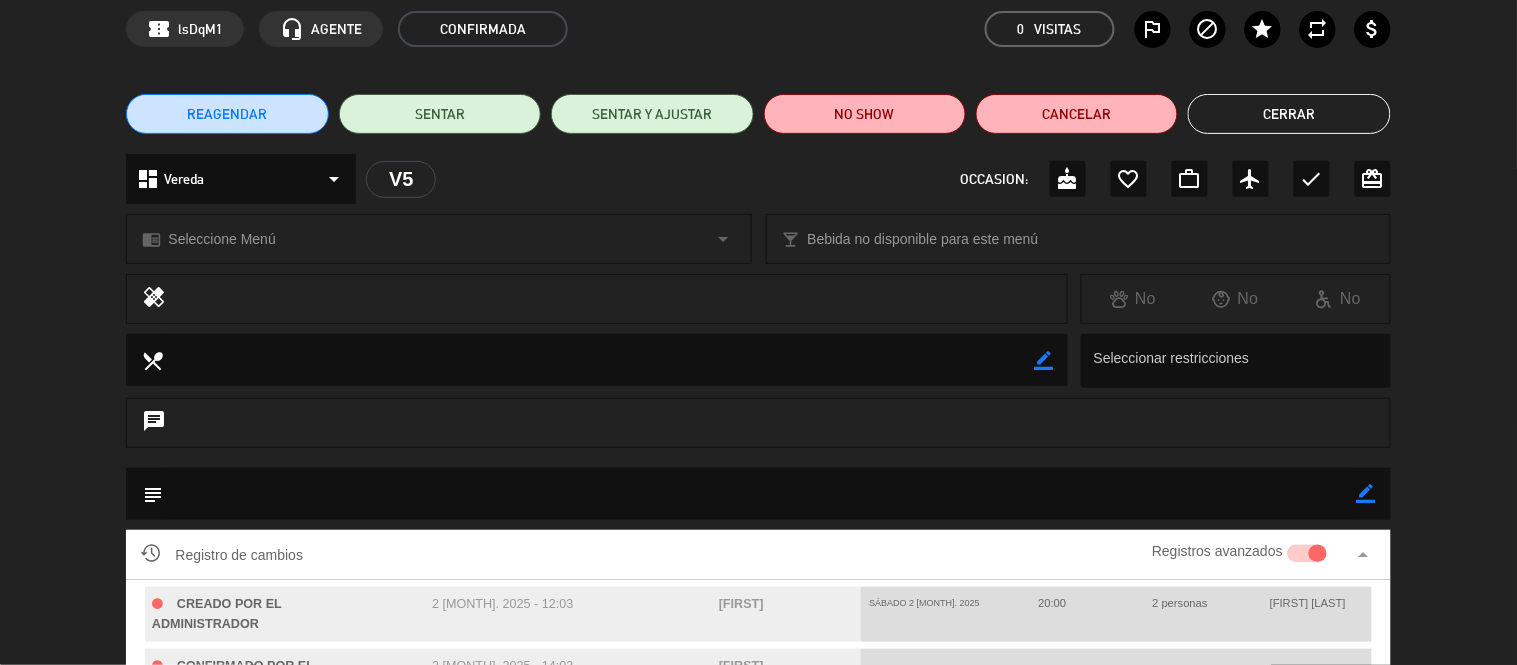 scroll, scrollTop: 0, scrollLeft: 0, axis: both 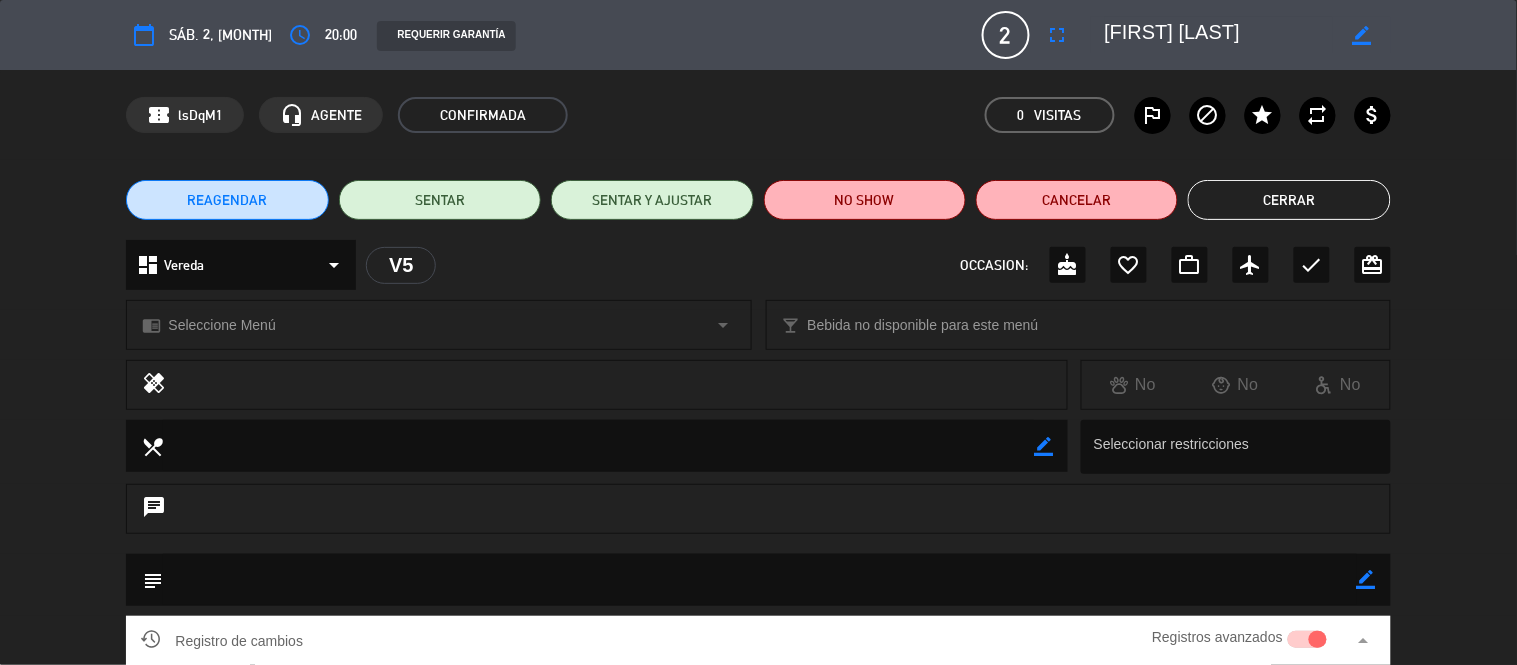 click on "REAGENDAR   SENTAR   SENTAR Y AJUSTAR   NO SHOW   Cancelar   Cerrar" 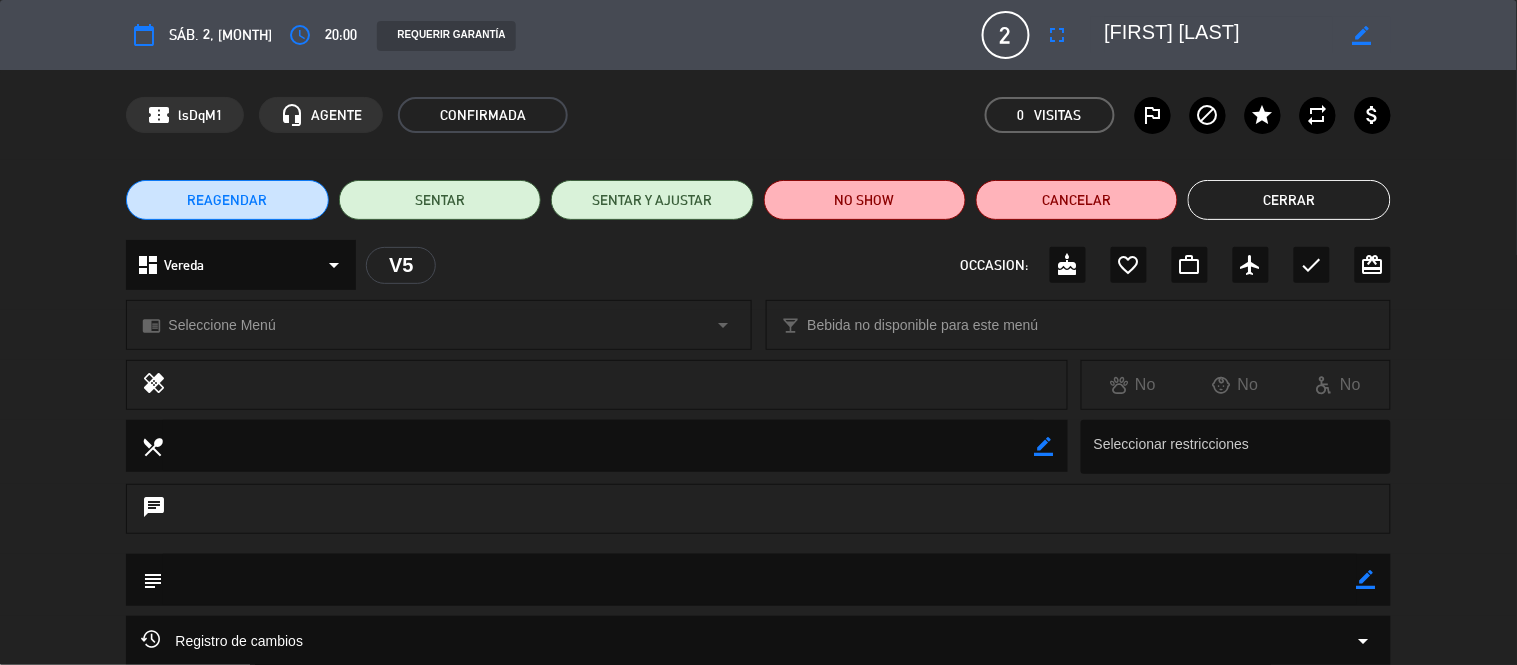 click on "Cerrar" 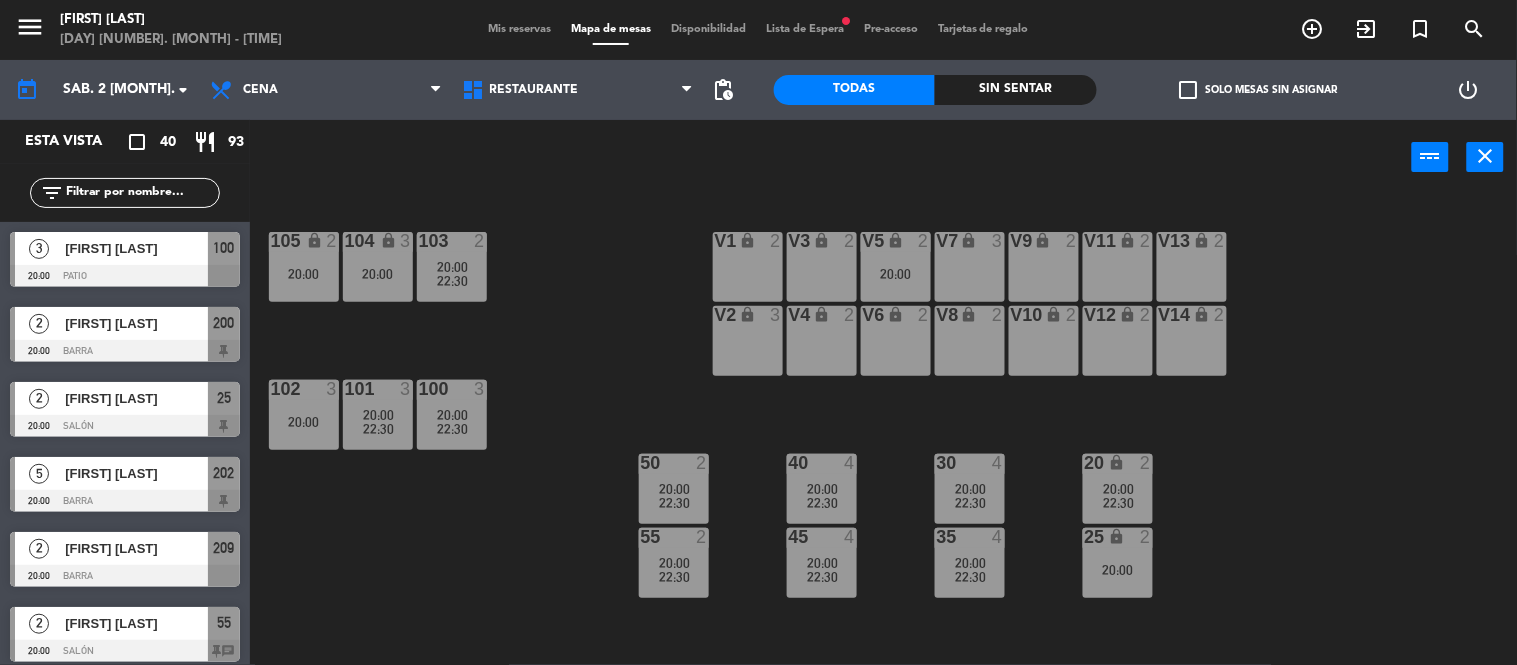 scroll, scrollTop: 1, scrollLeft: 0, axis: vertical 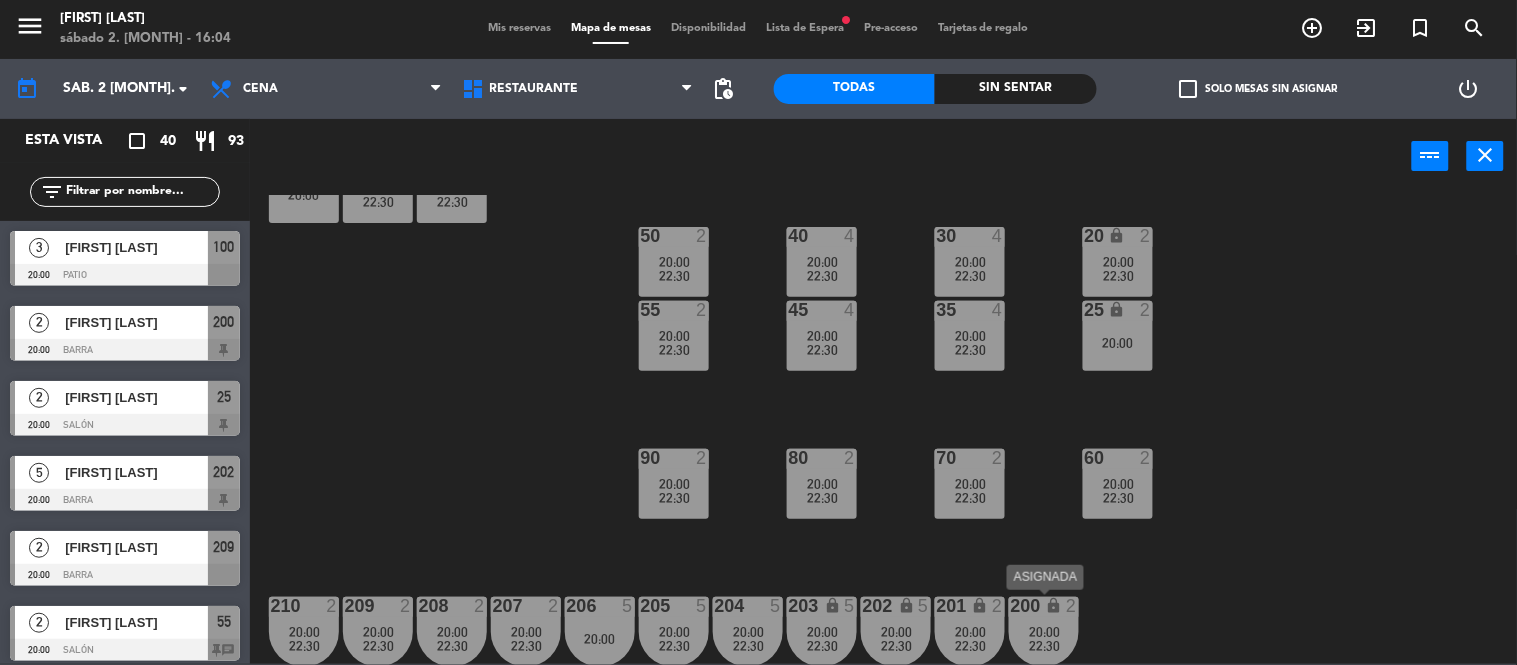 click on "20:00" at bounding box center [1044, 632] 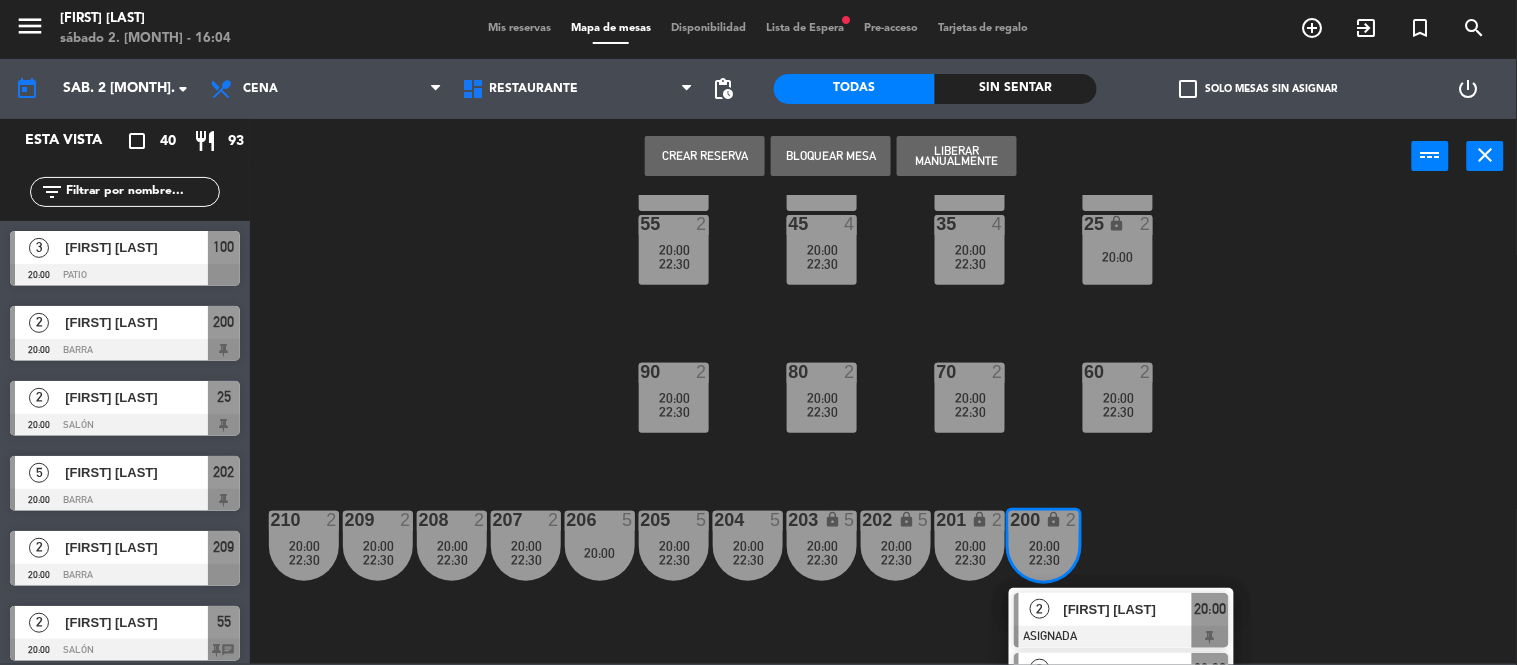 scroll, scrollTop: 358, scrollLeft: 0, axis: vertical 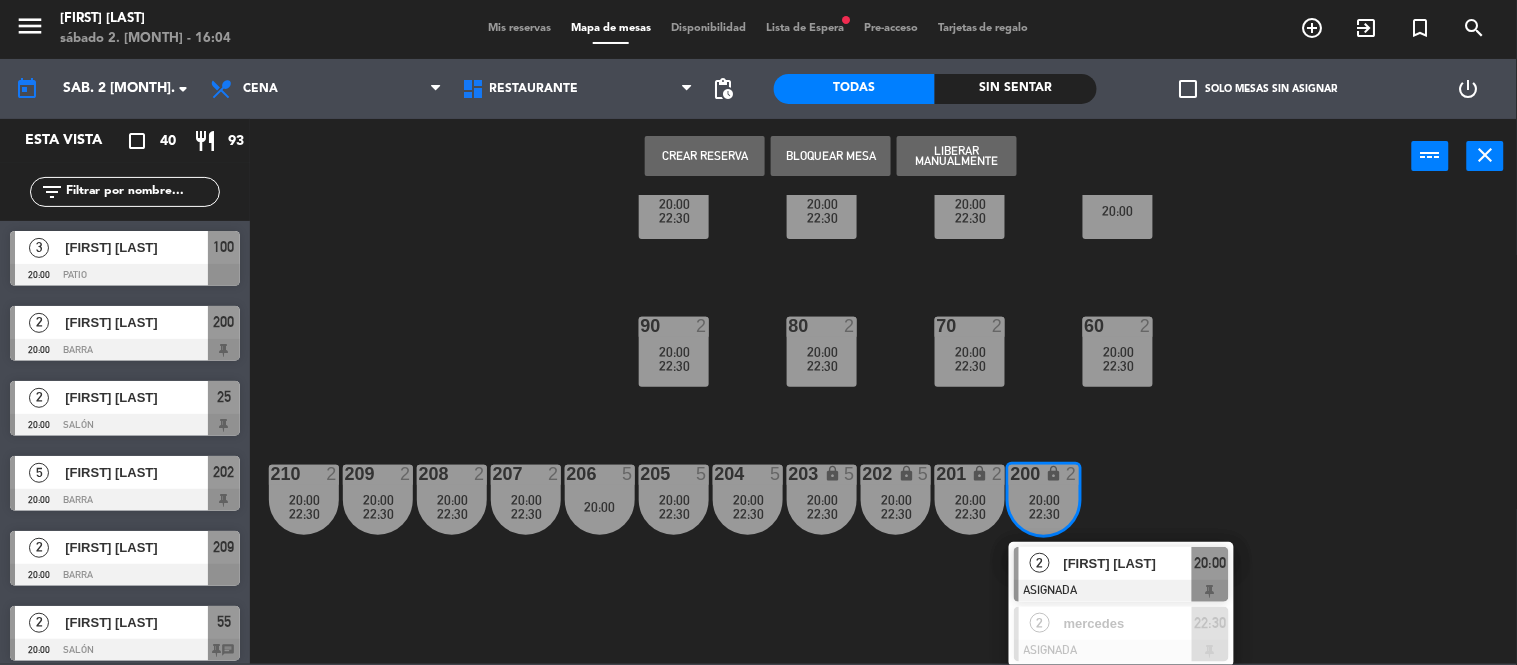 click on "105 lock  2   20:00  104 lock  3   20:00  103  2   20:00      22:30     V1 lock  2  V3 lock  2  V9 lock  2  V5 lock  2   20:00  V7 lock  3  V11 lock  2  V13 lock  2  V2 lock  3  V6 lock  2  V4 lock  2  V8 lock  2  V10 lock  2  v12 lock  2  V14 lock  2  102  3   20:00  101  3   20:00      22:30     100  3   20:00      22:30     40  4   20:00      22:30     50  2   20:00      22:30     30  4   20:00      22:30     20 lock  2   20:00      22:30     55  2   20:00      22:30     45  4   20:00      22:30     35  4   20:00      22:30     25 lock  2   20:00  90  2   20:00      22:30     70  2   20:00      22:30     80  2   20:00      22:30     60  2   20:00      22:30     206  5   20:00  202 lock  5   20:00      22:30     207  2   20:00      22:30     203 lock  5   20:00      22:30     204  5   20:00      22:30     205  5   20:00      22:30     201 lock  2   20:00      22:30     200 lock  2   20:00      22:30      2   [FIRST] [LAST]   ASIGNADA  20:00  2   [FIRST]   ASIGNADA  22:30 208  2   20:00      22:30     209" 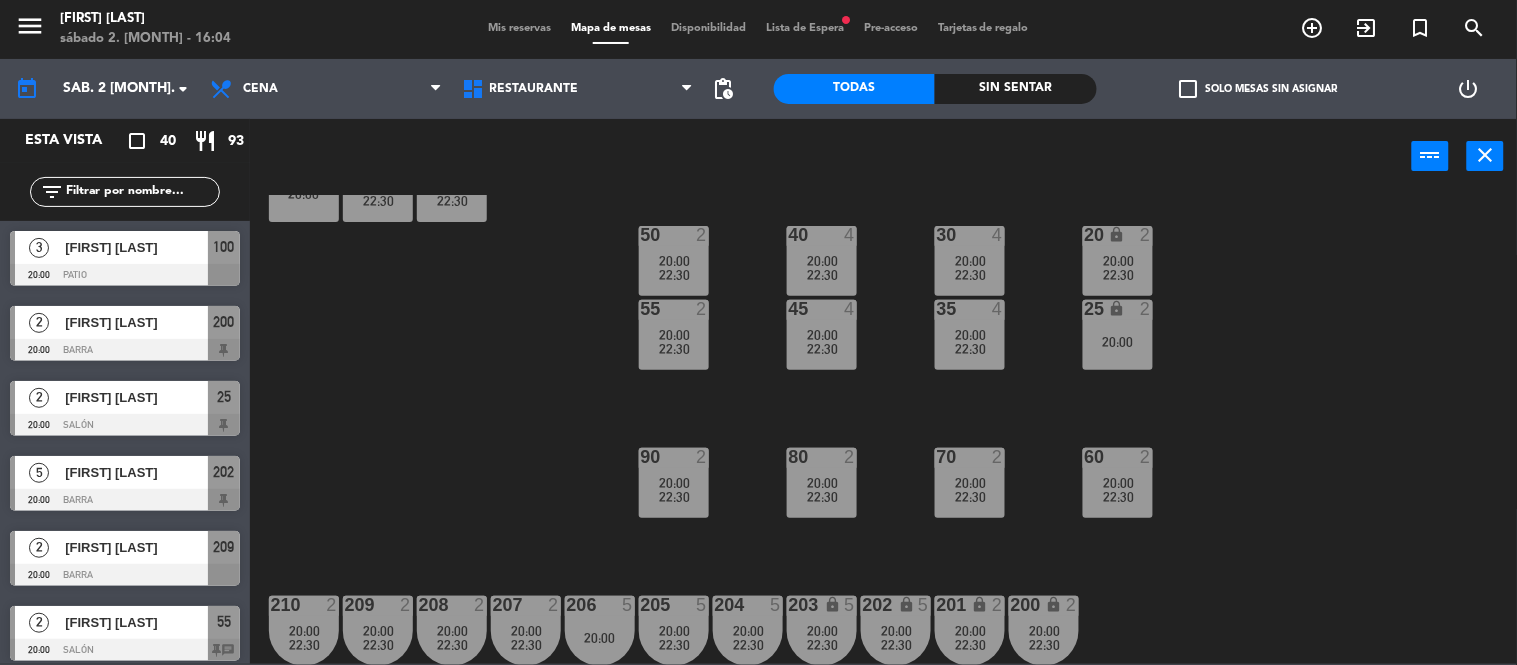 click on "lock" at bounding box center (821, 605) 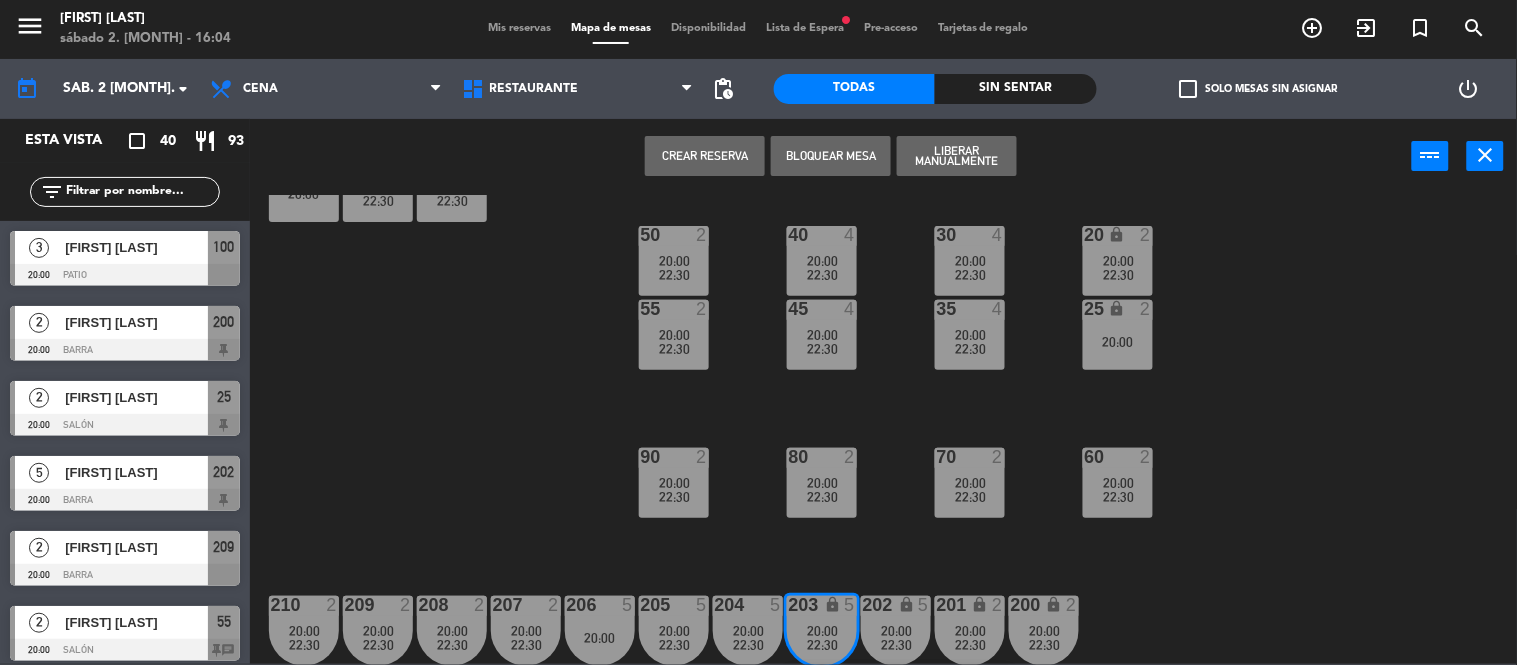 scroll, scrollTop: 358, scrollLeft: 0, axis: vertical 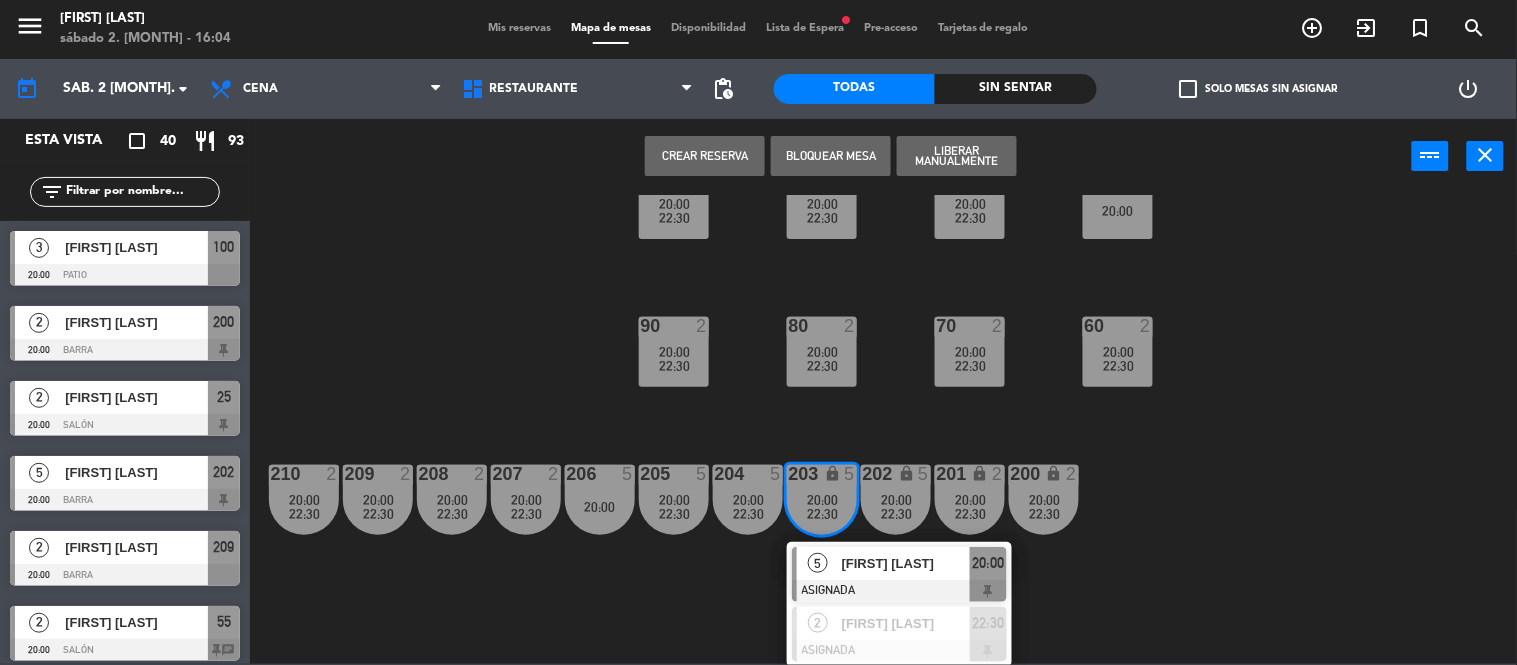 click on "105 lock  2   20:00  104 lock  3   20:00  103  2   20:00      22:30     V1 lock  2  V3 lock  2  V9 lock  2  V5 lock  2   20:00  V7 lock  3  V11 lock  2  V13 lock  2  V2 lock  3  V6 lock  2  V4 lock  2  V8 lock  2  V10 lock  2  v12 lock  2  V14 lock  2  102  3   20:00  101  3   20:00      22:30     100  3   20:00      22:30     40  4   20:00      22:30     50  2   20:00      22:30     30  4   20:00      22:30     20 lock  2   20:00      22:30     55  2   20:00      22:30     45  4   20:00      22:30     35  4   20:00      22:30     25 lock  2   20:00  90  2   20:00      22:30     70  2   20:00      22:30     80  2   20:00      22:30     60  2   20:00      22:30     206  5   20:00  202 lock  5   20:00      22:30     207  2   20:00      22:30     203 lock  5   20:00      22:30      5   [FIRST] [LAST]   ASIGNADA  20:00  2   [FIRST] [LAST]   ASIGNADA  22:30 204  5   20:00      22:30     205  5   20:00      22:30     201 lock  2   20:00      22:30     200 lock  2   20:00      22:30     208  2   20:00      22:30" 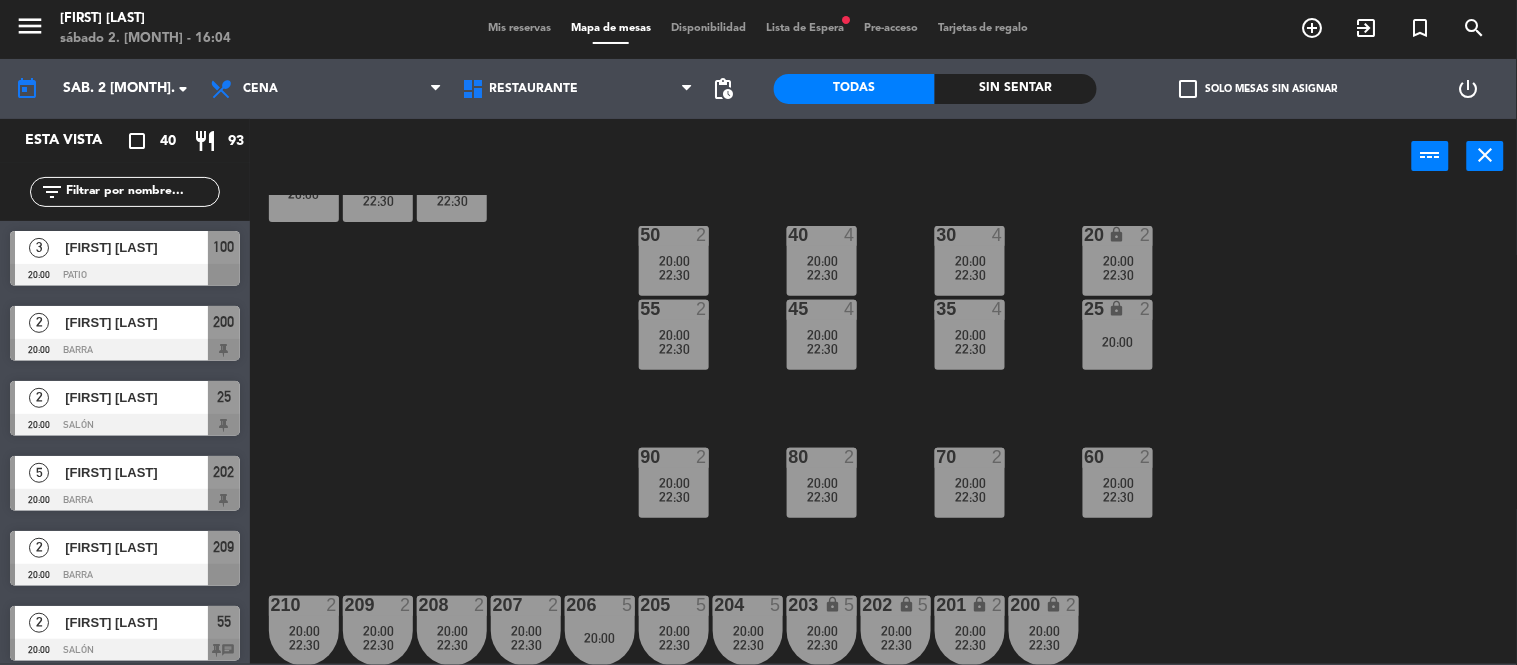 click on "207  2" at bounding box center [526, 606] 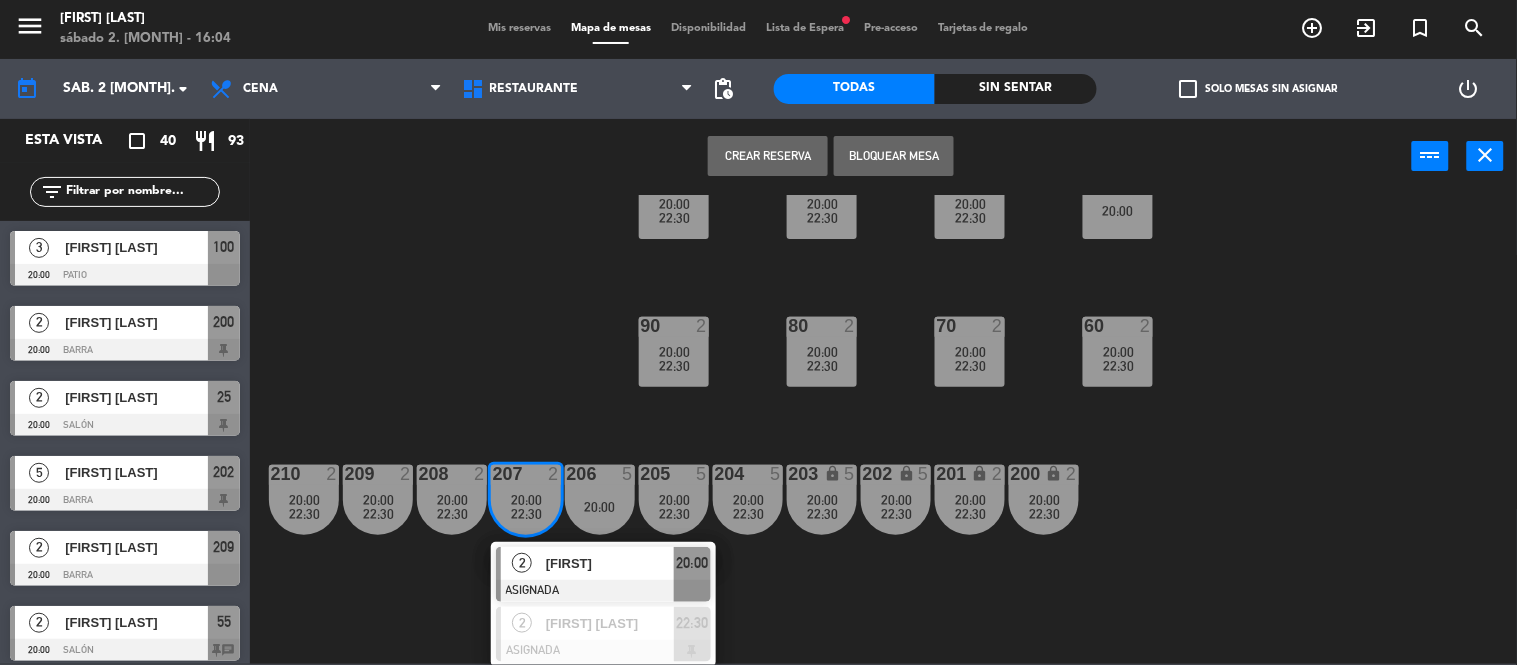 click on "105 lock  2   20:00  104 lock  3   20:00  103  2   20:00      22:30     V1 lock  2  V3 lock  2  V9 lock  2  V5 lock  2   20:00  V7 lock  3  V11 lock  2  V13 lock  2  V2 lock  3  V6 lock  2  V4 lock  2  V8 lock  2  V10 lock  2  v12 lock  2  V14 lock  2  102  3   20:00  101  3   20:00      22:30     100  3   20:00      22:30     40  4   20:00      22:30     50  2   20:00      22:30     30  4   20:00      22:30     20 lock  2   20:00      22:30     55  2   20:00      22:30     45  4   20:00      22:30     35  4   20:00      22:30     25 lock  2   20:00  90  2   20:00      22:30     70  2   20:00      22:30     80  2   20:00      22:30     60  2   20:00      22:30     206  5   20:00  202 lock  5   20:00      22:30     207  2   20:00      22:30      2   [FIRST]   ASIGNADA  20:00  2   [FIRST] [LAST]   ASIGNADA  22:30 203 lock  5   20:00      22:30     204  5   20:00      22:30     205  5   20:00      22:30     201 lock  2   20:00      22:30     200 lock  2   20:00      22:30     208  2   20:00      22:30" 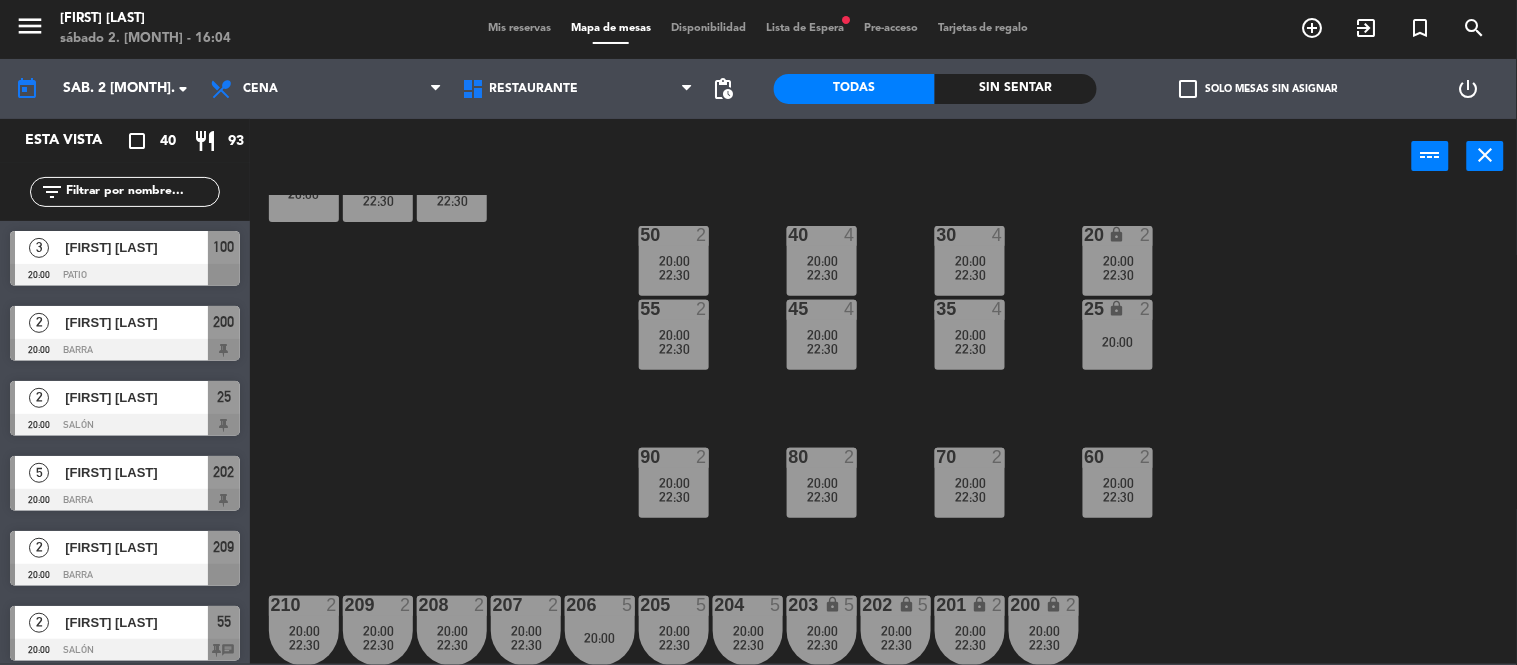 click at bounding box center (377, 605) 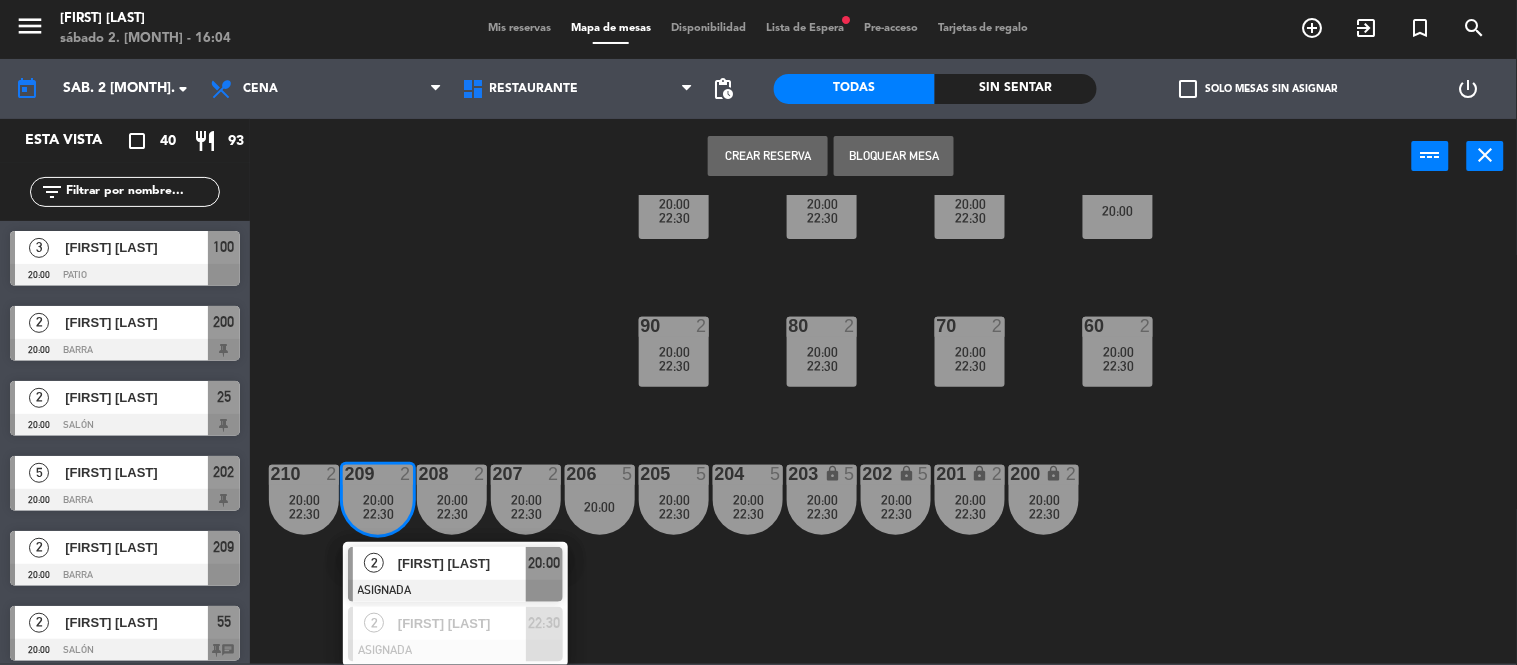 click on "105 lock  2   20:00  104 lock  3   20:00  103  2   20:00      22:30     V1 lock  2  V3 lock  2  V9 lock  2  V5 lock  2   20:00  V7 lock  3  V11 lock  2  V13 lock  2  V2 lock  3  V6 lock  2  V4 lock  2  V8 lock  2  V10 lock  2  V14 lock  2  102  3   20:00  101  3   20:00      22:30     100  3   20:00      22:30     40  4   20:00      22:30     50  2   20:00      22:30     30  4   20:00      22:30     20 lock  2   20:00      22:30     55  2   20:00      22:30     45  4   20:00      22:30     35  4   20:00      22:30     25 lock  2   20:00  90  2   20:00      22:30     70  2   20:00      22:30     80  2   20:00      22:30     60  2   20:00      22:30     206  5   20:00  202 lock  5   20:00      22:30     207  2   20:00      22:30     203 lock  5   20:00      22:30     204  5   20:00      22:30     205  5   20:00      22:30     201 lock  2   20:00      22:30     200 lock  2   20:00      22:30     208  2   20:00      22:30     209  2   20:00      22:30      2   [FIRST] [LAST]   ASIGNADA  20:00  2  210" 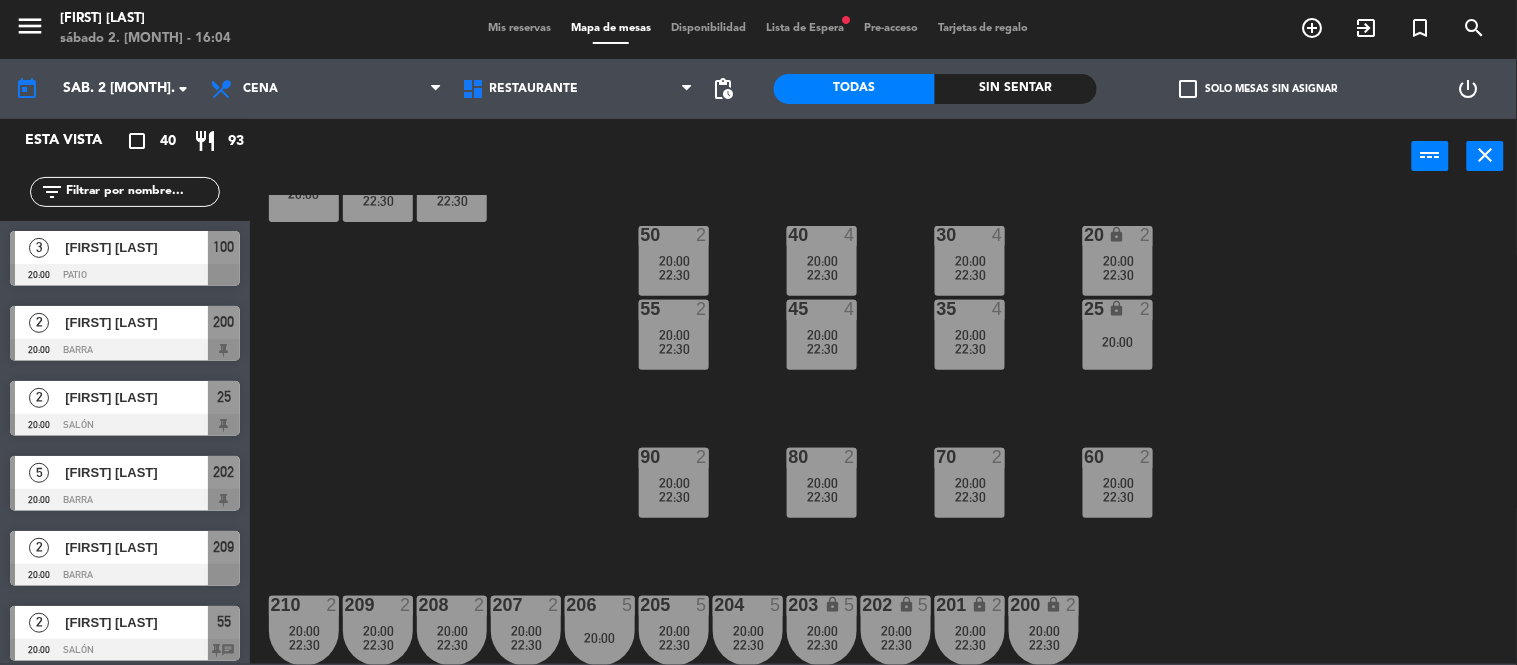 click at bounding box center [451, 605] 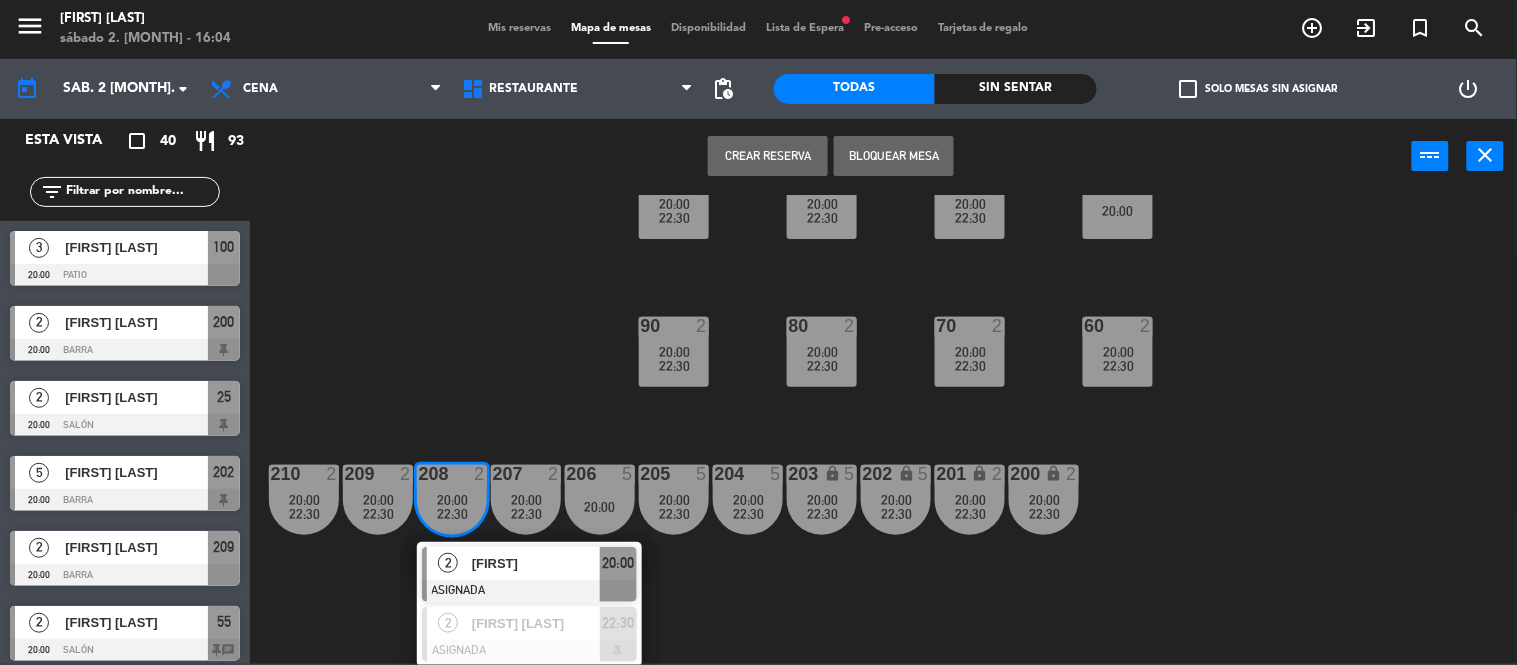 click on "105 lock  2   20:00  104 lock  3   20:00  103  2   20:00      22:30     V1 lock  2  V3 lock  2  V9 lock  2  V5 lock  2   20:00  V7 lock  3  V11 lock  2  V13 lock  2  V2 lock  3  V6 lock  2  V4 lock  2  V8 lock  2  V10 lock  2  v12 lock  2  V14 lock  2  102  3   20:00  101  3   20:00      22:30     100  3   20:00      22:30     40  4   20:00      22:30     50  2   20:00      22:30     30  4   20:00      22:30     20 lock  2   20:00      22:30     55  2   20:00      22:30     45  4   20:00      22:30     35  4   20:00      22:30     25 lock  2   20:00  90  2   20:00      22:30     70  2   20:00      22:30     80  2   20:00      22:30     60  2   20:00      22:30     206  5   20:00  202 lock  5   20:00      22:30     207  2   20:00      22:30     203 lock  5   20:00      22:30     204  5   20:00      22:30     205  5   20:00      22:30     201 lock  2   20:00      22:30     200 lock  2   20:00      22:30     208  2   20:00      22:30      2   [FIRST] [LAST]   ASIGNADA  20:00  2   [FIRST] [LAST]   ASIGNADA  22:30" 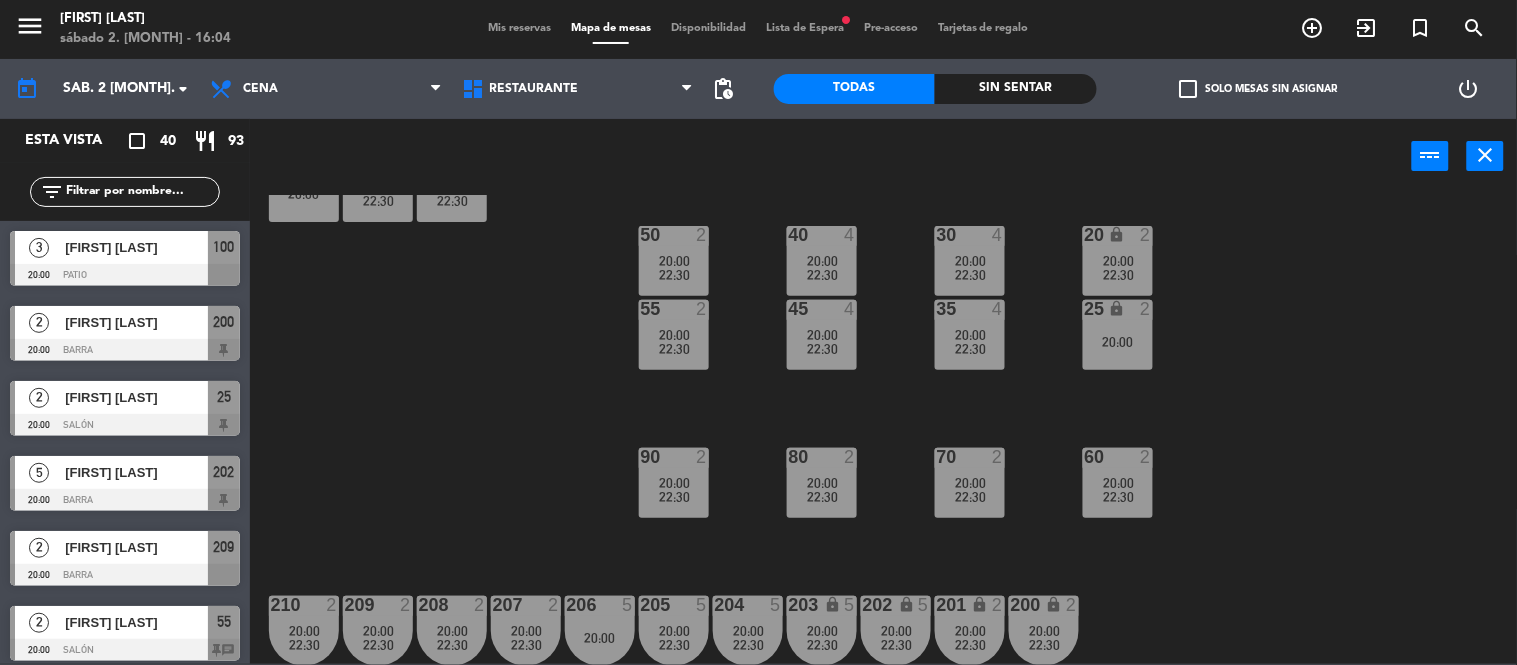 click at bounding box center [525, 605] 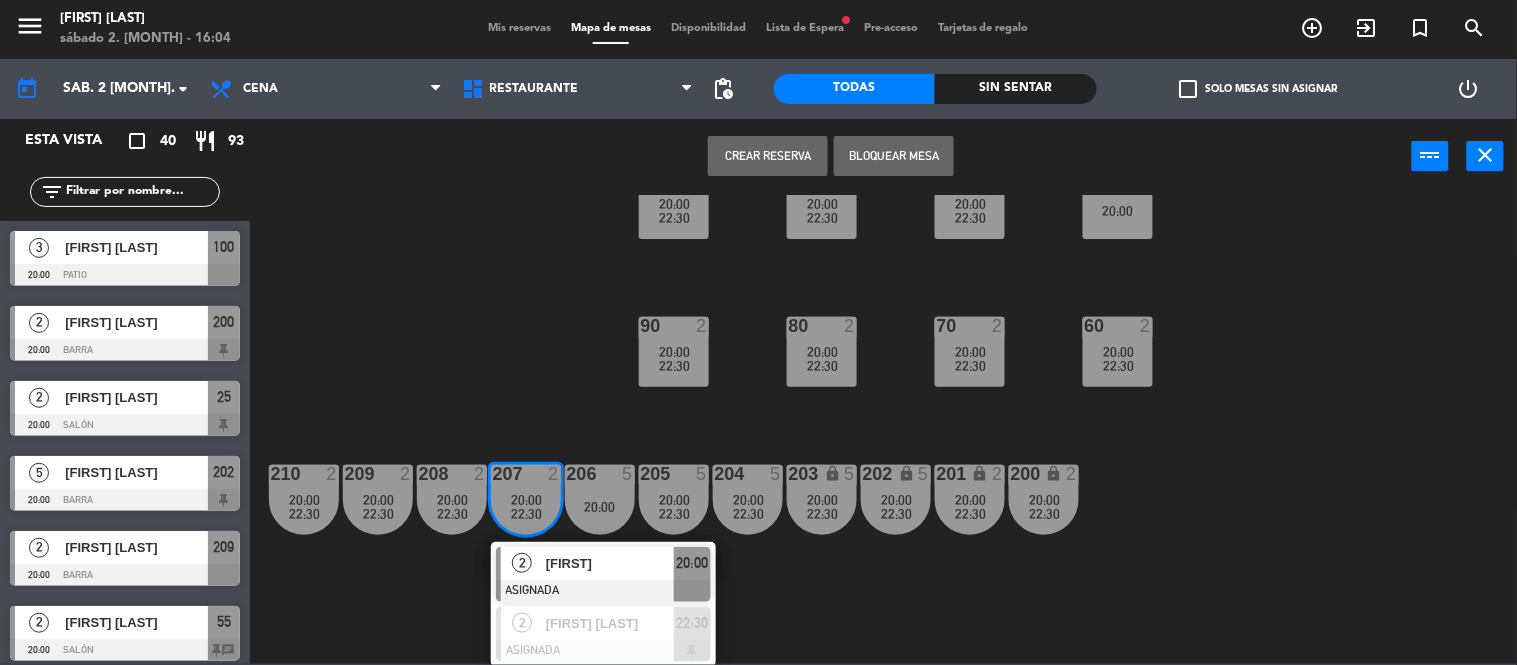 click on "105 lock  2   20:00  104 lock  3   20:00  103  2   20:00      22:30     V1 lock  2  V3 lock  2  V9 lock  2  V5 lock  2   20:00  V7 lock  3  V11 lock  2  V13 lock  2  V2 lock  3  V6 lock  2  V4 lock  2  V8 lock  2  V10 lock  2  v12 lock  2  V14 lock  2  102  3   20:00  101  3   20:00      22:30     100  3   20:00      22:30     40  4   20:00      22:30     50  2   20:00      22:30     30  4   20:00      22:30     20 lock  2   20:00      22:30     55  2   20:00      22:30     45  4   20:00      22:30     35  4   20:00      22:30     25 lock  2   20:00  90  2   20:00      22:30     70  2   20:00      22:30     80  2   20:00      22:30     60  2   20:00      22:30     206  5   20:00  202 lock  5   20:00      22:30     207  2   20:00      22:30      2   [FIRST]   ASIGNADA  20:00  2   [FIRST] [LAST]   ASIGNADA  22:30 203 lock  5   20:00      22:30     204  5   20:00      22:30     205  5   20:00      22:30     201 lock  2   20:00      22:30     200 lock  2   20:00      22:30     208  2   20:00      22:30" 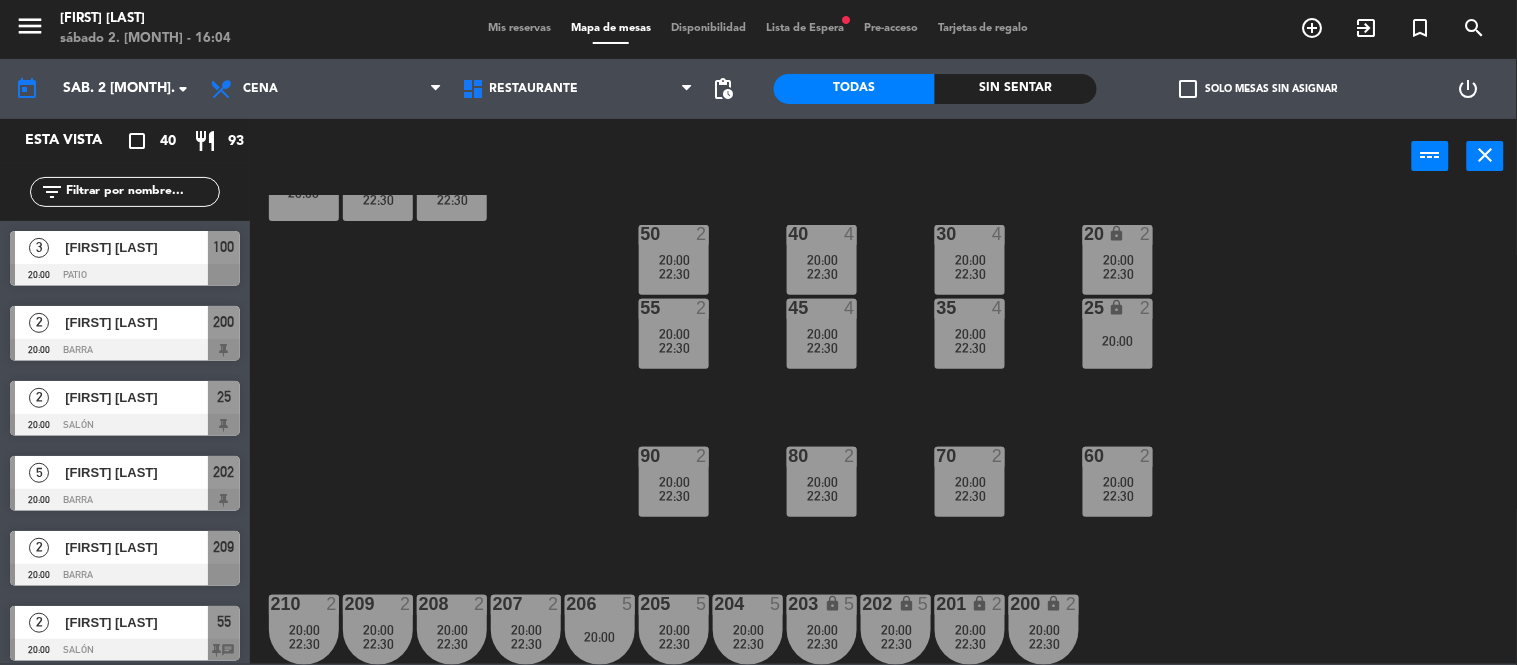 scroll, scrollTop: 227, scrollLeft: 0, axis: vertical 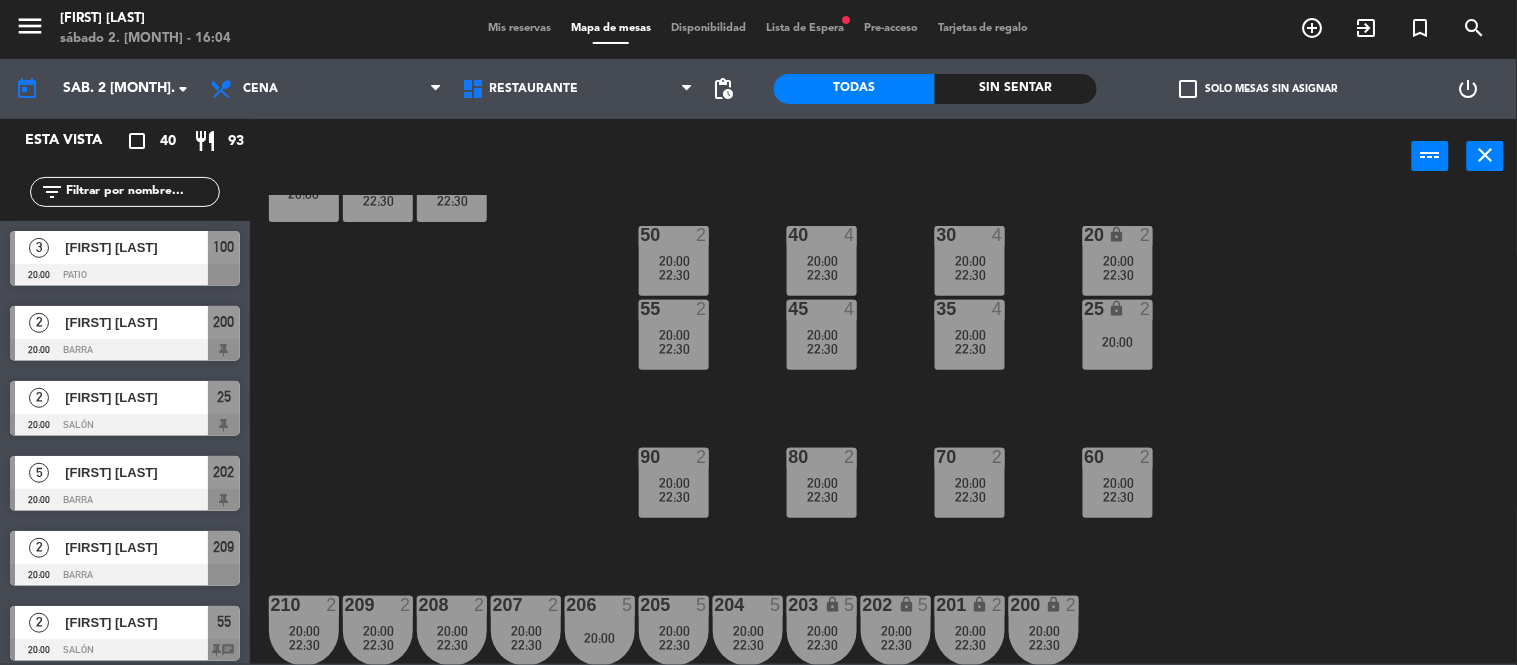 click on "20:00" at bounding box center (822, 631) 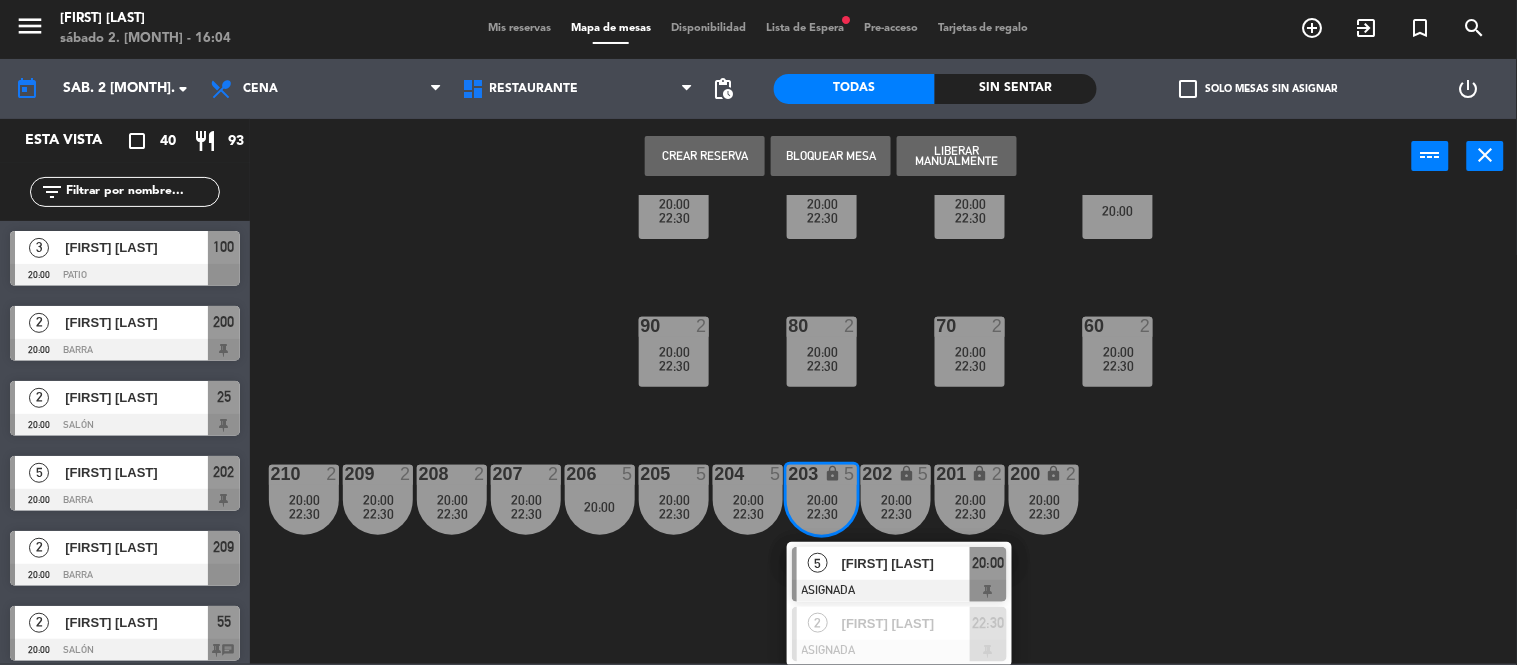 click at bounding box center [899, 591] 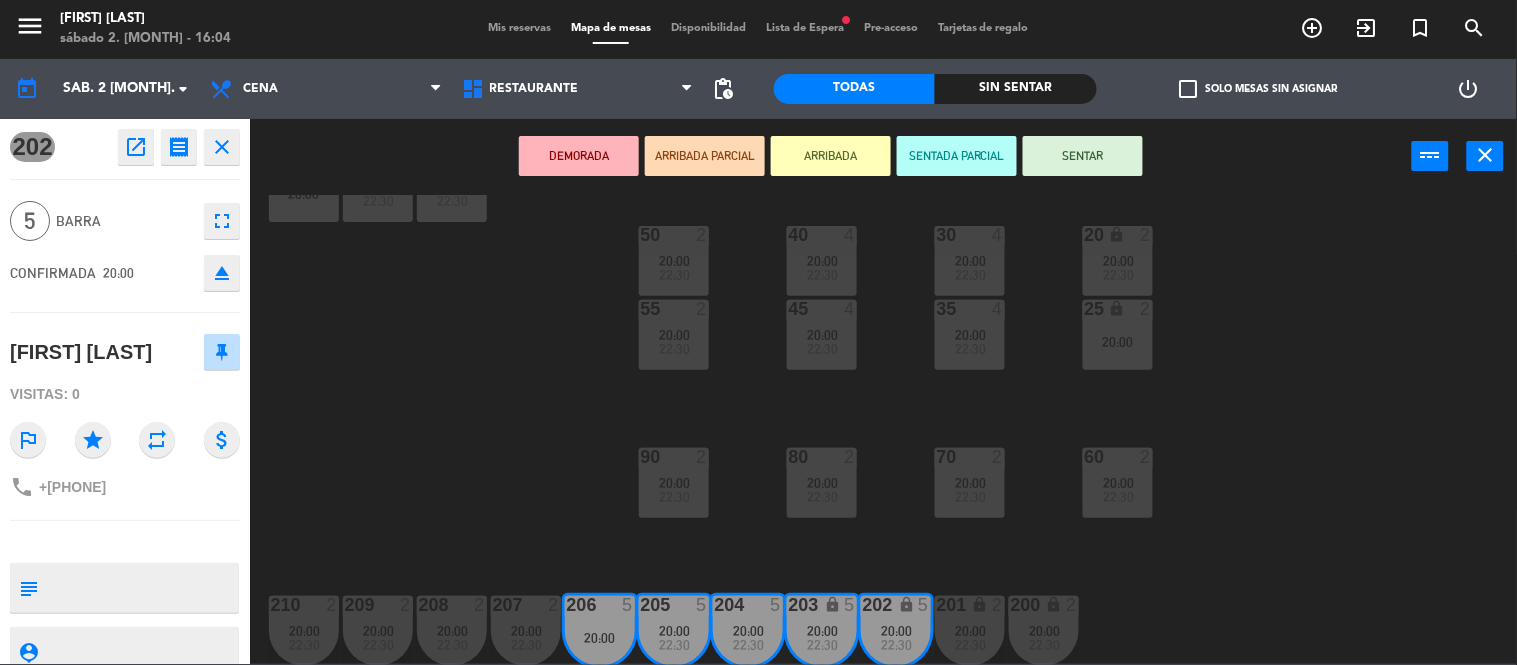 click on "105 lock  2   20:00  104 lock  3   20:00  103  2   20:00      22:30     V1 lock  2  V3 lock  2  V9 lock  2  V5 lock  2   20:00  V7 lock  3  V11 lock  2  V13 lock  2  V2 lock  3  V6 lock  2  V4 lock  2  V8 lock  2  V10 lock  2  v12 lock  2  V14 lock  2  102  3   20:00  101  3   20:00      22:30     100  3   20:00      22:30     40  4   20:00      22:30     50  2   20:00      22:30     30  4   20:00      22:30     20 lock  2   20:00      22:30     55  2   20:00      22:30     45  4   20:00      22:30     35  4   20:00      22:30     25 lock  2   20:00  90  2   20:00      22:30     70  2   20:00      22:30     80  2   20:00      22:30     60  2   20:00      22:30     206  5   20:00  202 lock  5   20:00      22:30     207  2   20:00      22:30     203 lock  5   20:00      22:30     204  5   20:00      22:30     205  5   20:00      22:30     201 lock  2   20:00      22:30     200 lock  2   20:00      22:30     208  2   20:00      22:30     209  2   20:00      22:30     210  2   20:00      22:30" 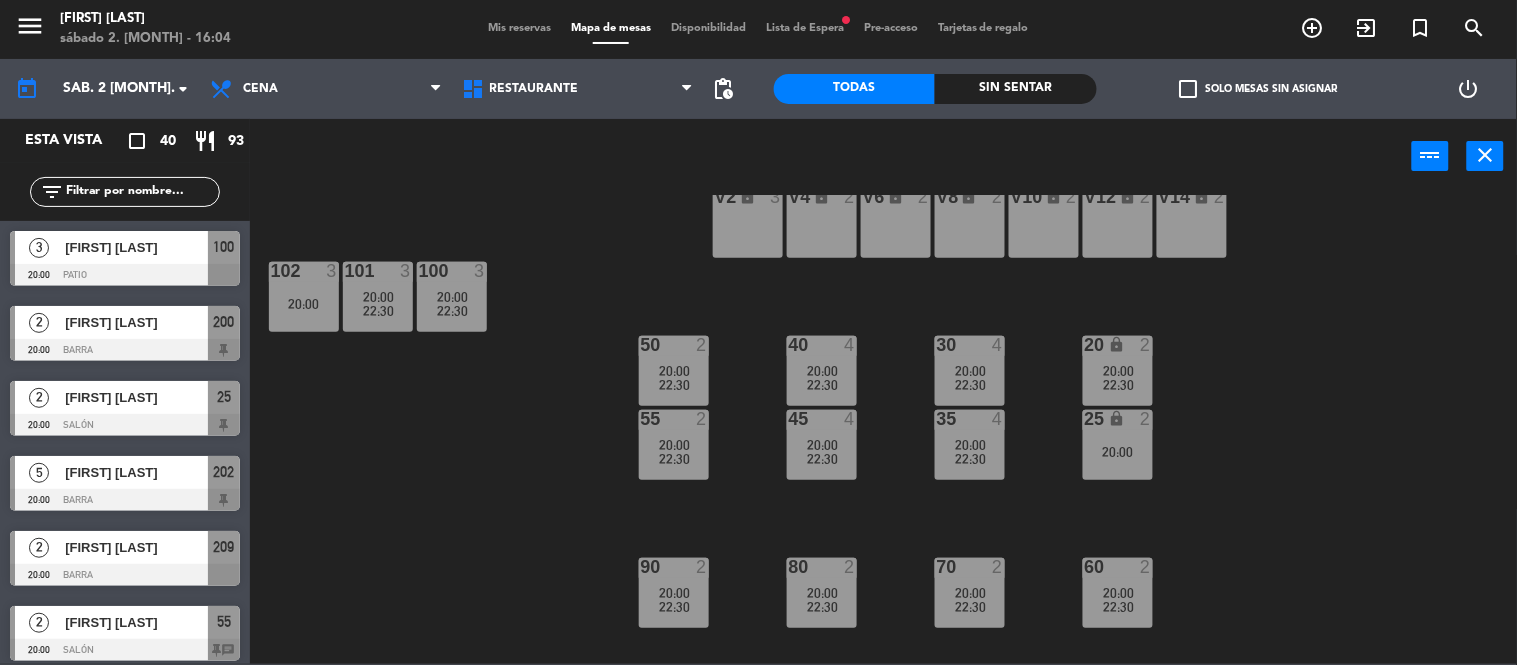 scroll, scrollTop: 0, scrollLeft: 0, axis: both 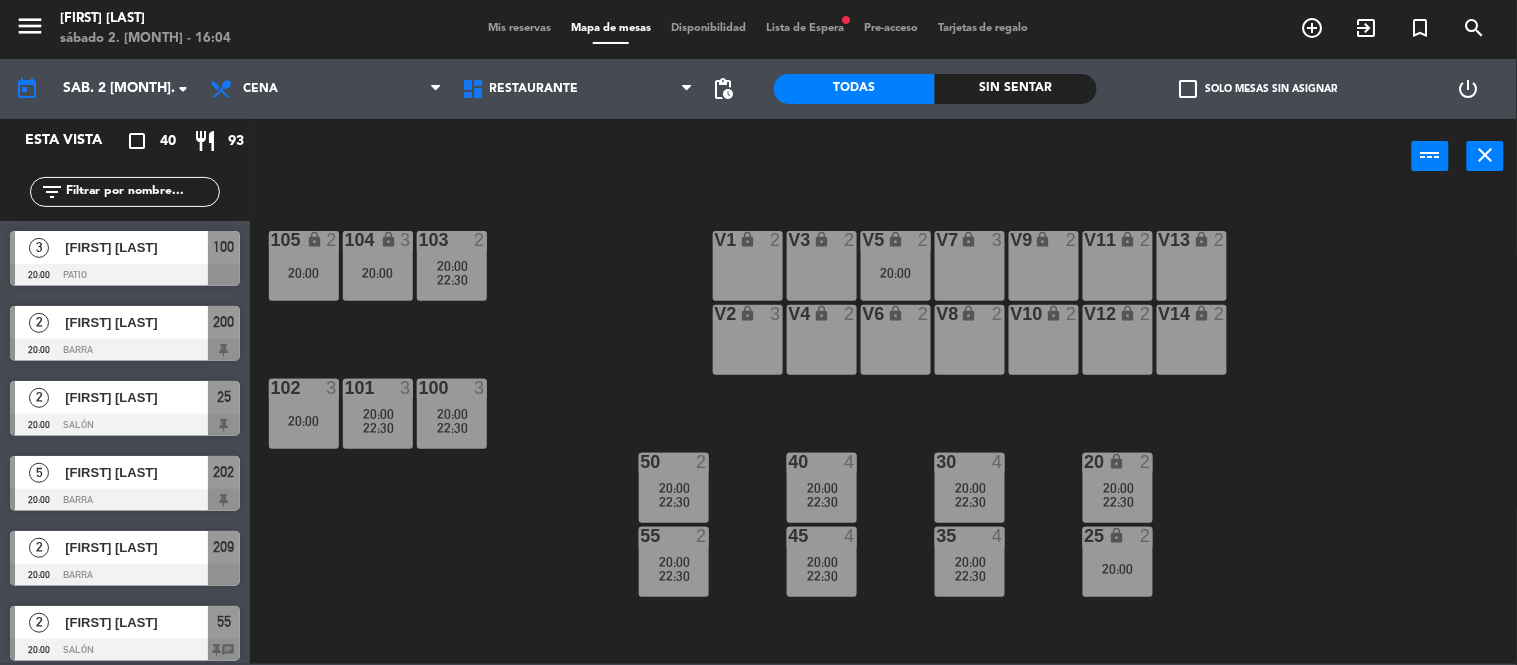 click on "20:00" at bounding box center [452, 266] 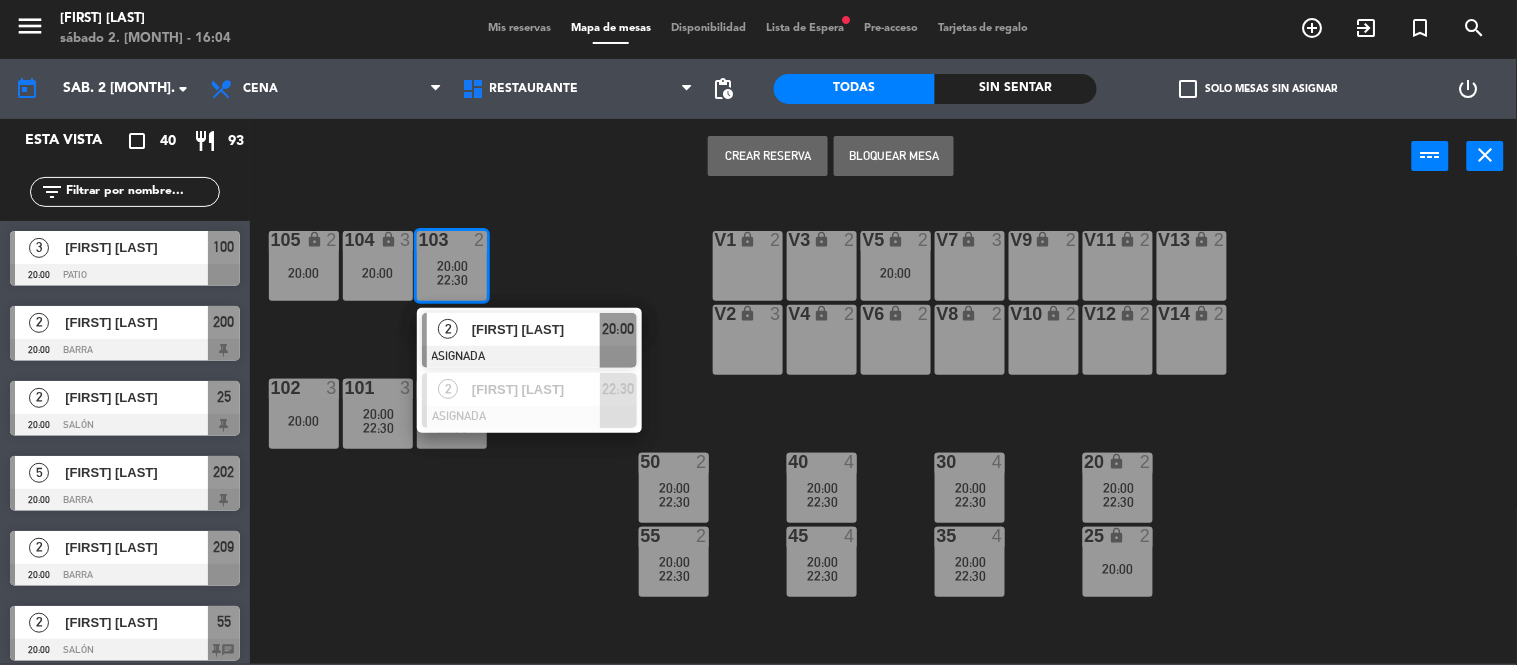 click on "2   [FIRST] [LAST]   ASIGNADA  20:00" at bounding box center [529, 340] 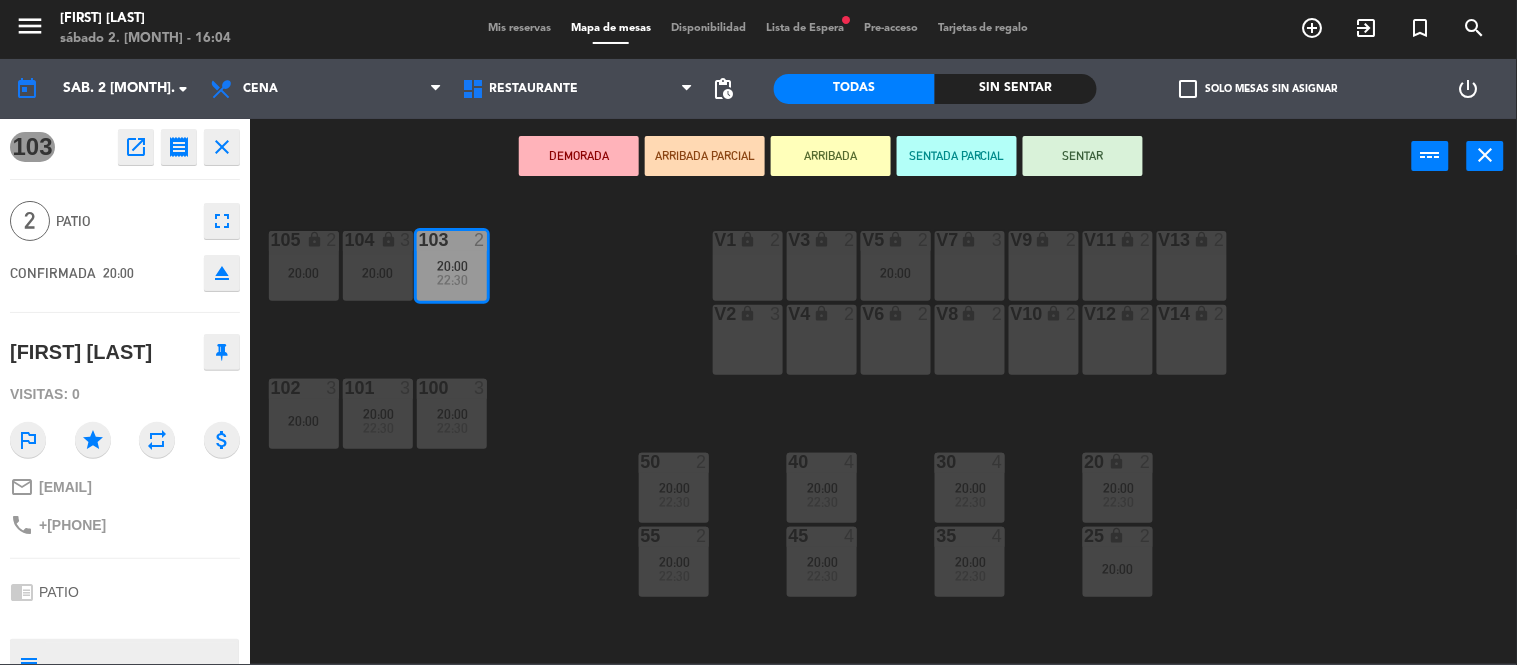 click on "105 lock  2   20:00  104 lock  3   20:00  103  2   20:00      22:30     V1 lock  2  V3 lock  2  V9 lock  2  V5 lock  2   20:00  V7 lock  3  V11 lock  2  V13 lock  2  V2 lock  3  V6 lock  2  V4 lock  2  V8 lock  2  V10 lock  2  v12 lock  2  V14 lock  2  102  3   20:00  101  3   20:00      22:30     100  3   20:00      22:30     40  4   20:00      22:30     50  2   20:00      22:30     30  4   20:00      22:30     20 lock  2   20:00      22:30     55  2   20:00      22:30     45  4   20:00      22:30     35  4   20:00      22:30     25 lock  2   20:00  90  2   20:00      22:30     70  2   20:00      22:30     80  2   20:00      22:30     60  2   20:00      22:30     206  5   20:00  202 lock  5   20:00      22:30     207  2   20:00      22:30     203 lock  5   20:00      22:30     204  5   20:00      22:30     205  5   20:00      22:30     201 lock  2   20:00      22:30     200 lock  2   20:00      22:30     208  2   20:00      22:30     209  2   20:00      22:30     210  2   20:00      22:30" 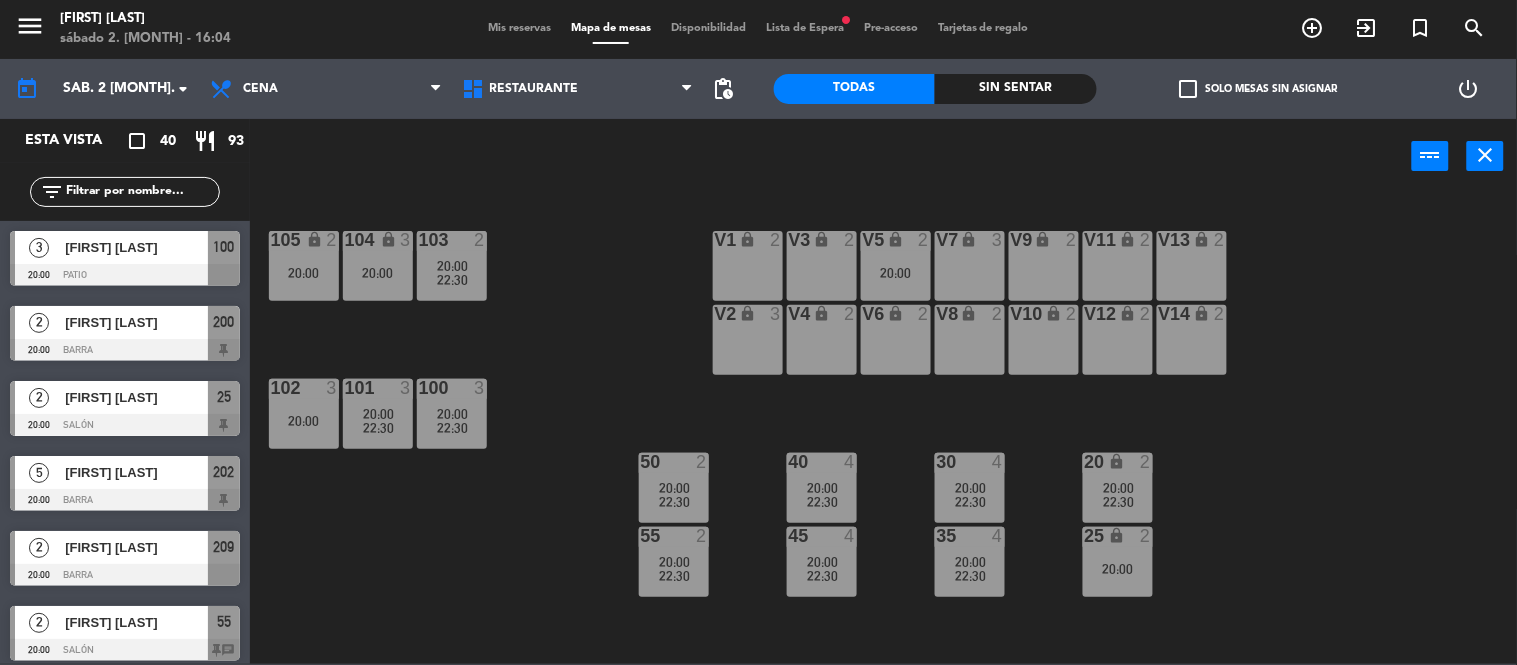scroll, scrollTop: 1, scrollLeft: 0, axis: vertical 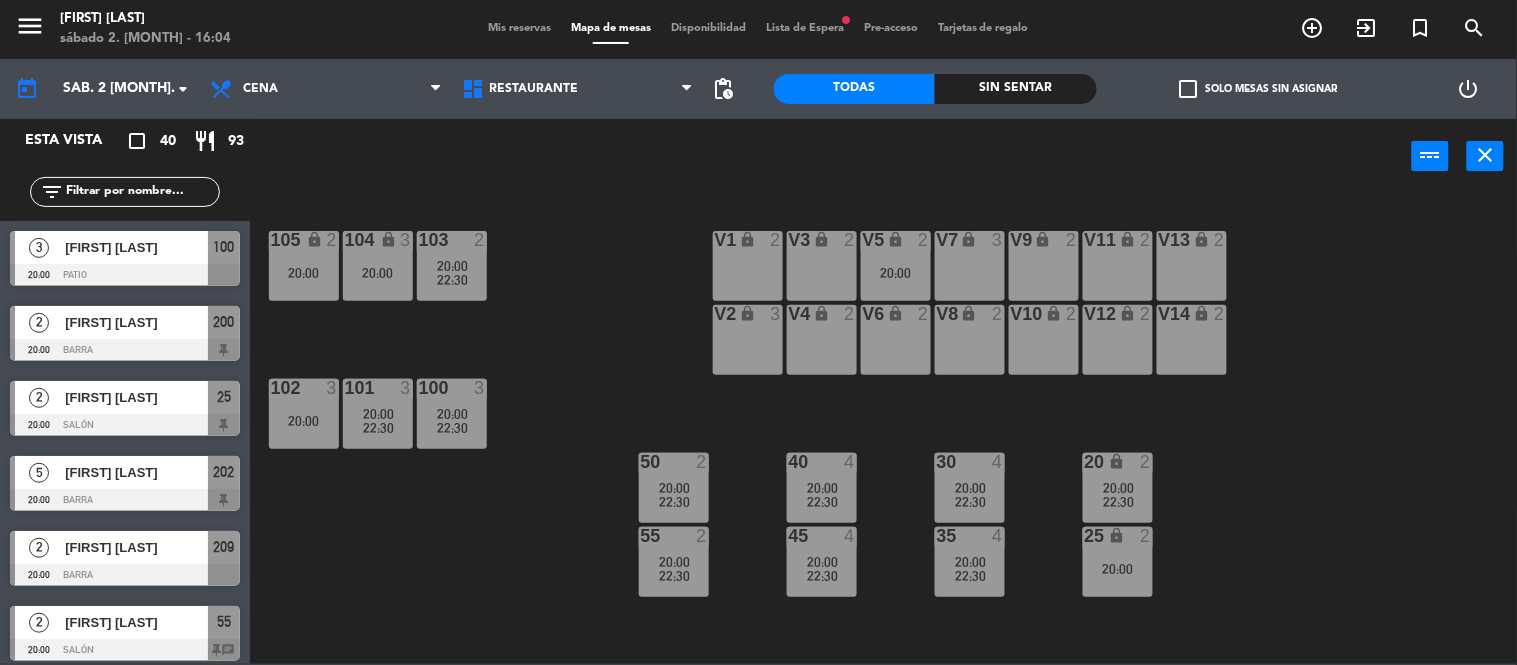 click on "lock" at bounding box center (895, 240) 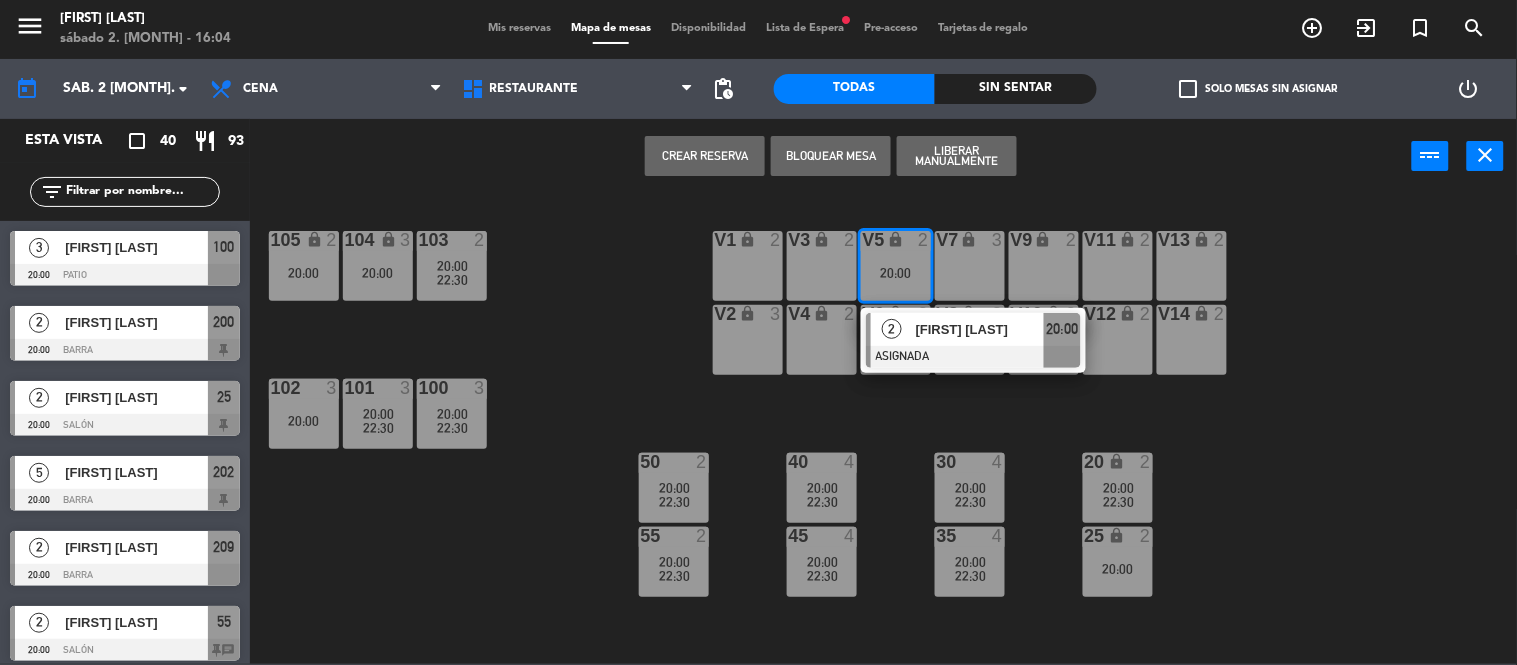 click at bounding box center [973, 357] 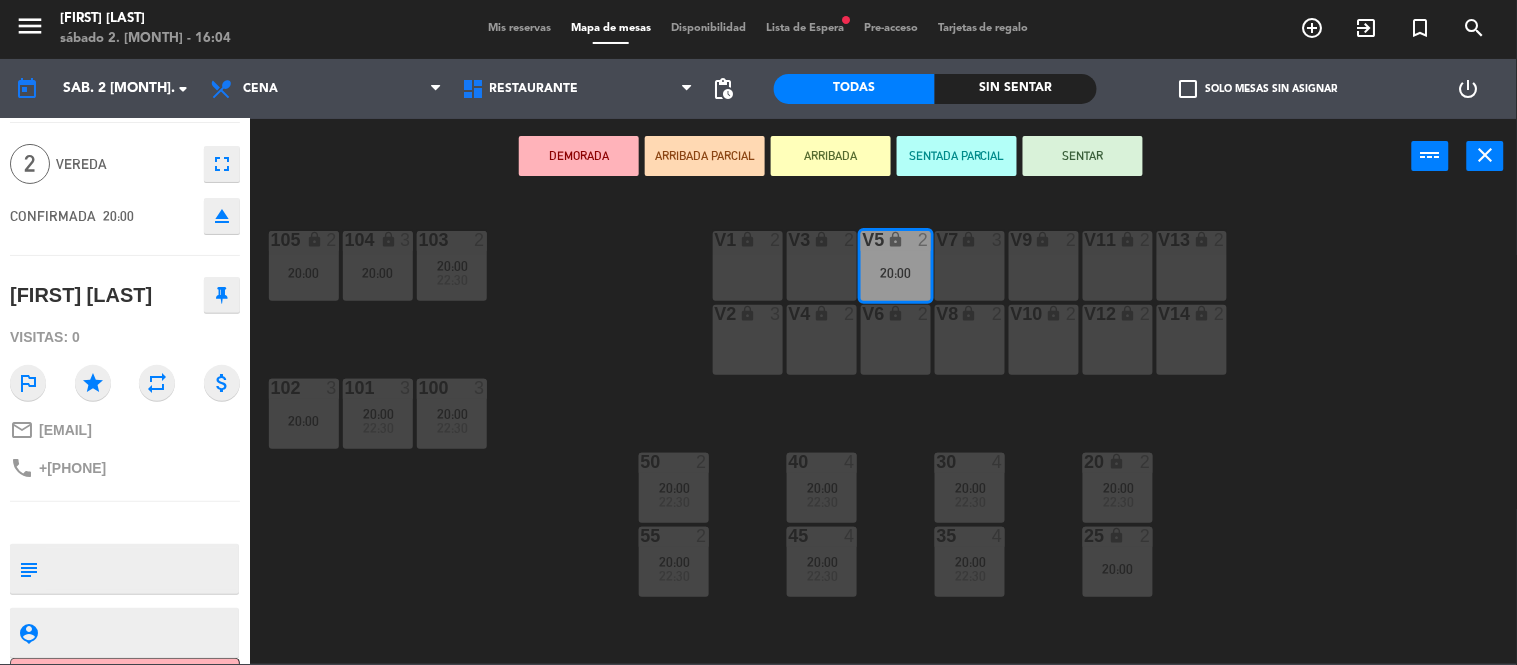 scroll, scrollTop: 105, scrollLeft: 0, axis: vertical 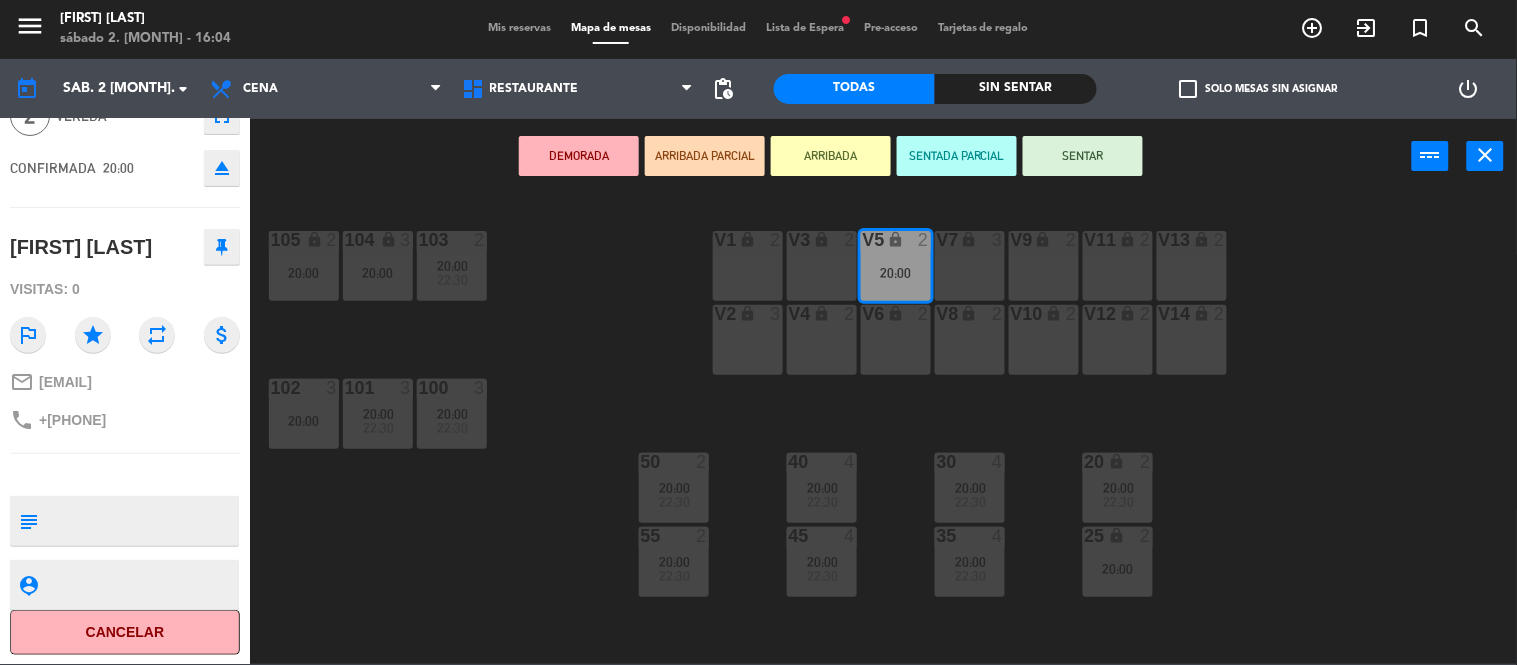click on "Lista de Espera   fiber_manual_record" at bounding box center (805, 28) 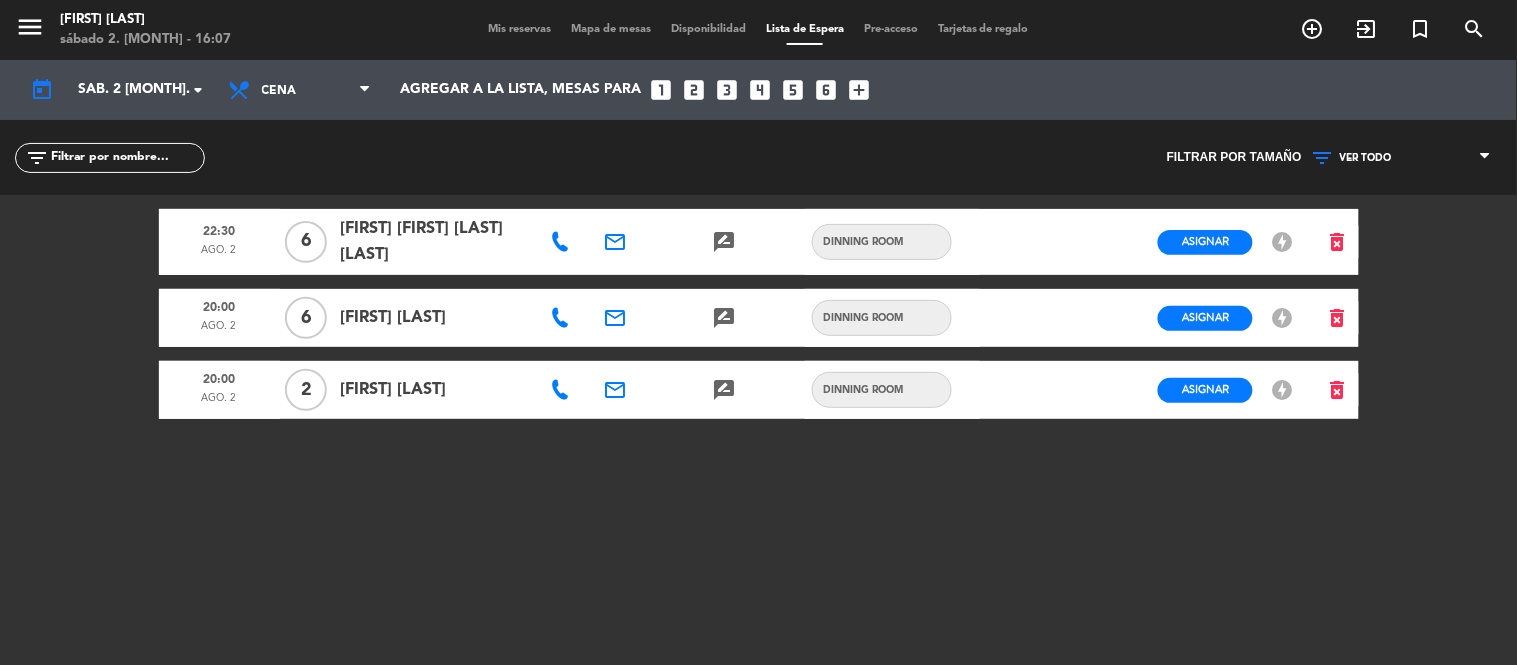 click on "menu  Niño Gordo   sábado 2. [MONTH] - 16:07   Mis reservas   Mapa de mesas   Disponibilidad   Lista de Espera   Pre-acceso   Tarjetas de regalo  add_circle_outline exit_to_app turned_in_not search" 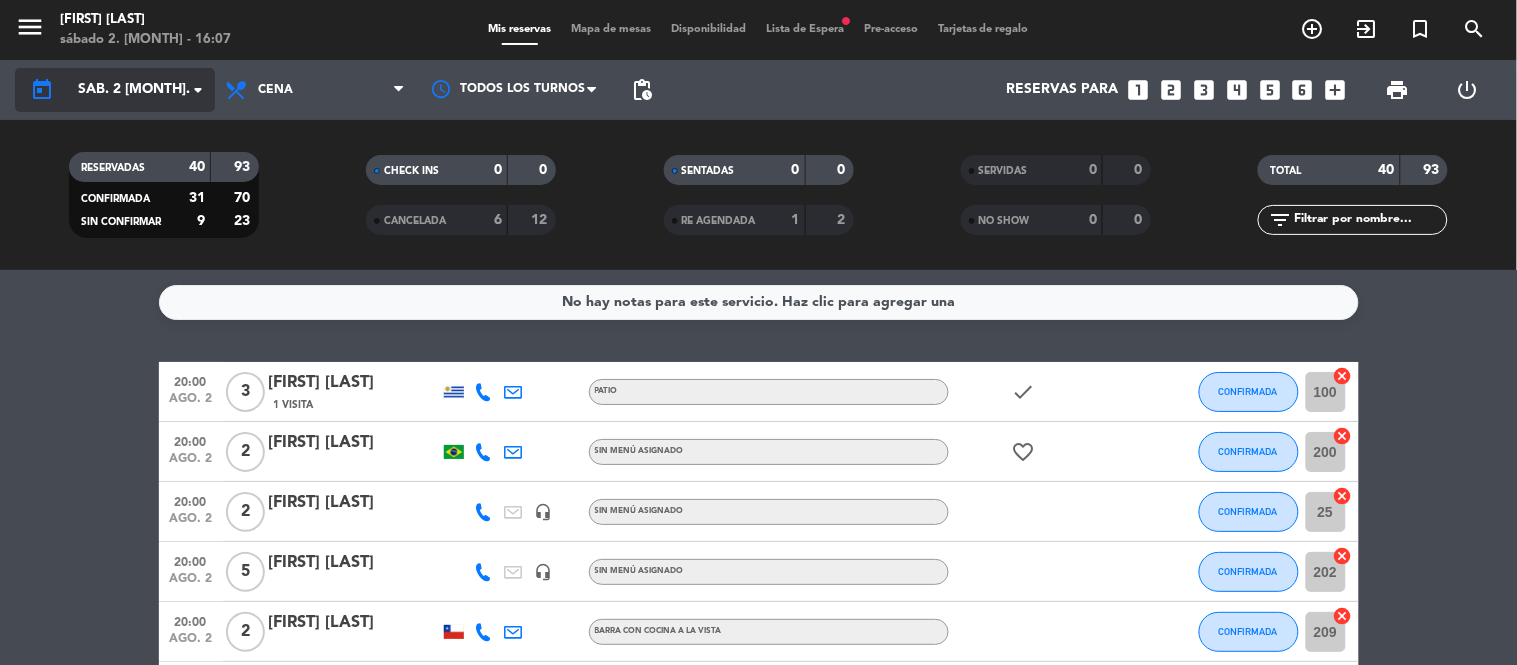 click on "sáb. 2 [MONTH]." 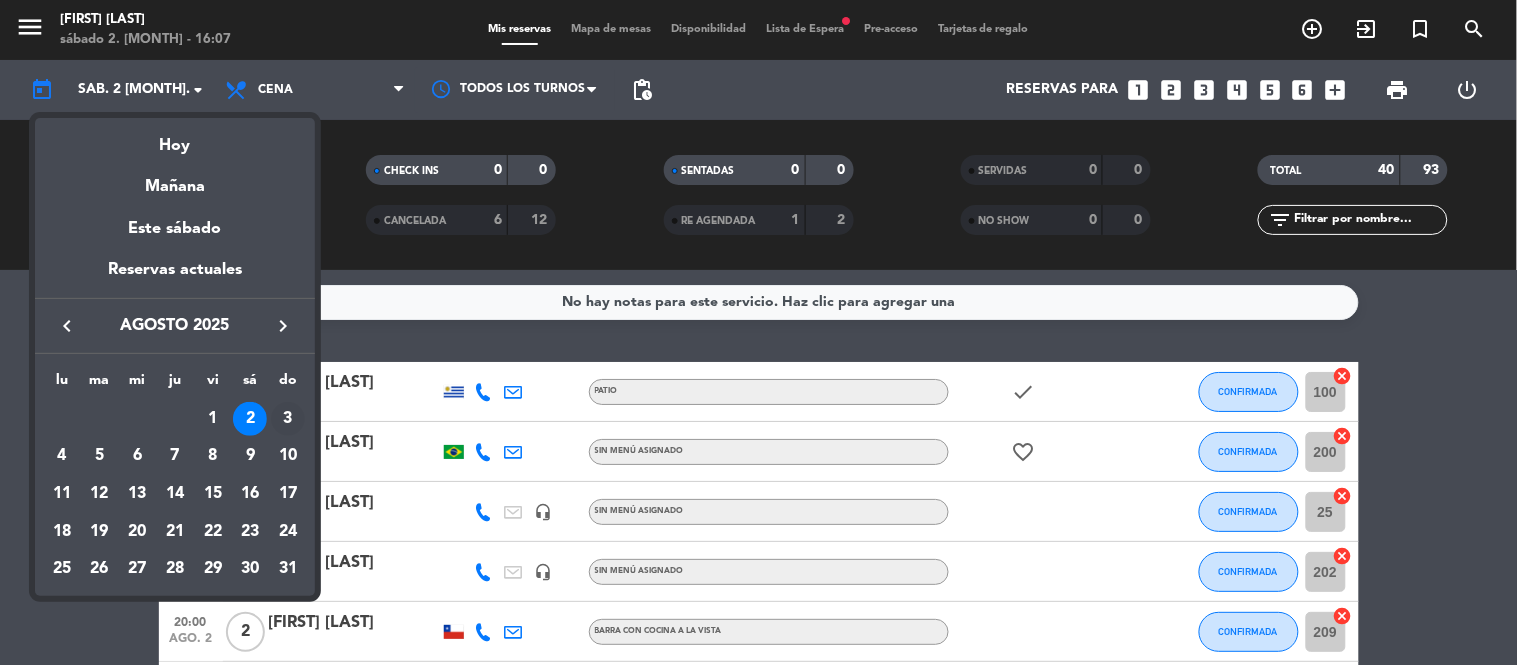 click on "3" at bounding box center (288, 419) 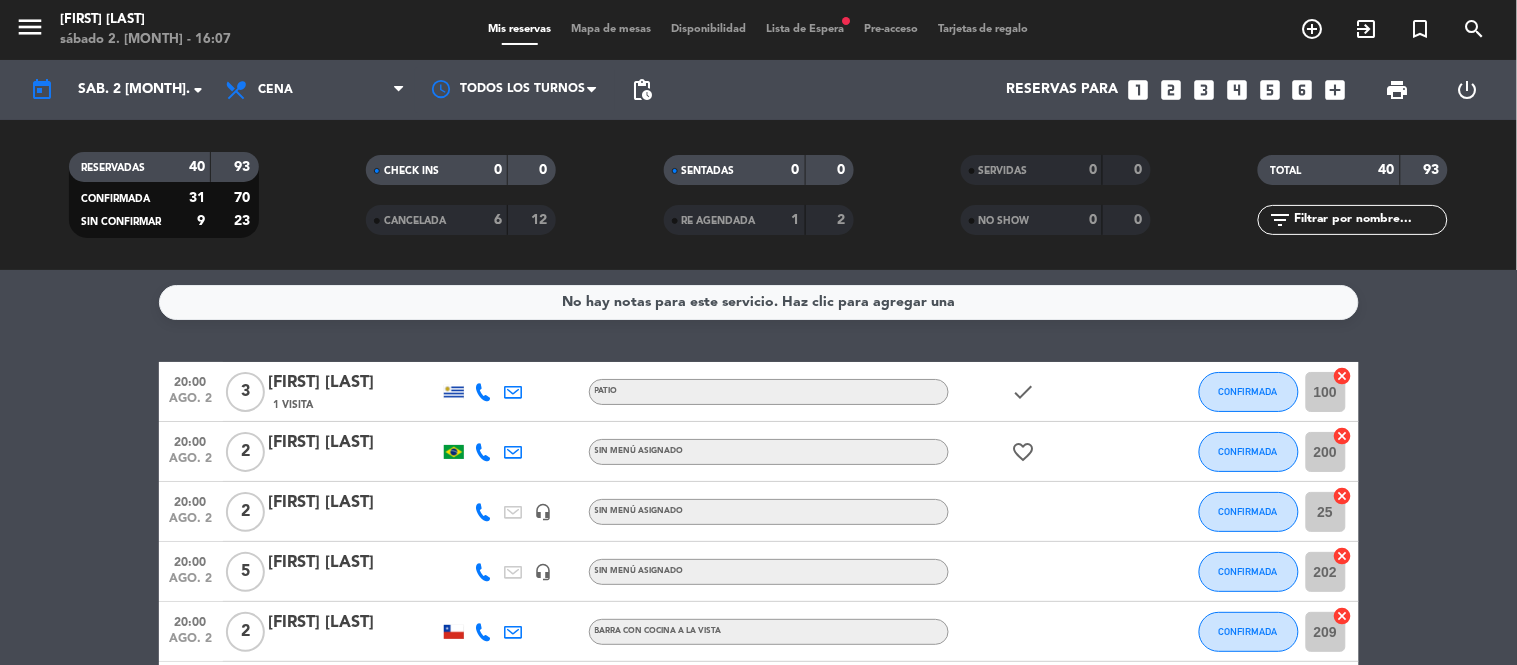 type on "dom. 3 [MONTH]." 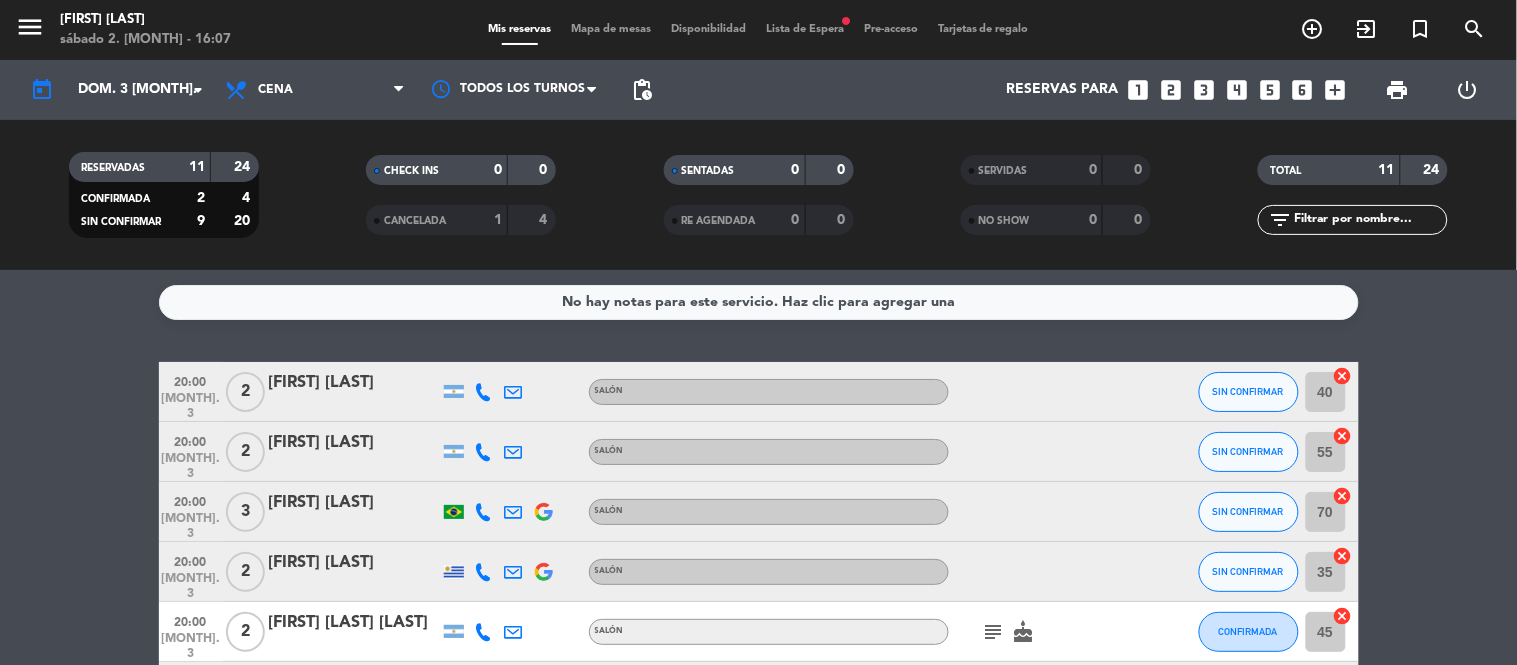 click on "Cena" at bounding box center [315, 90] 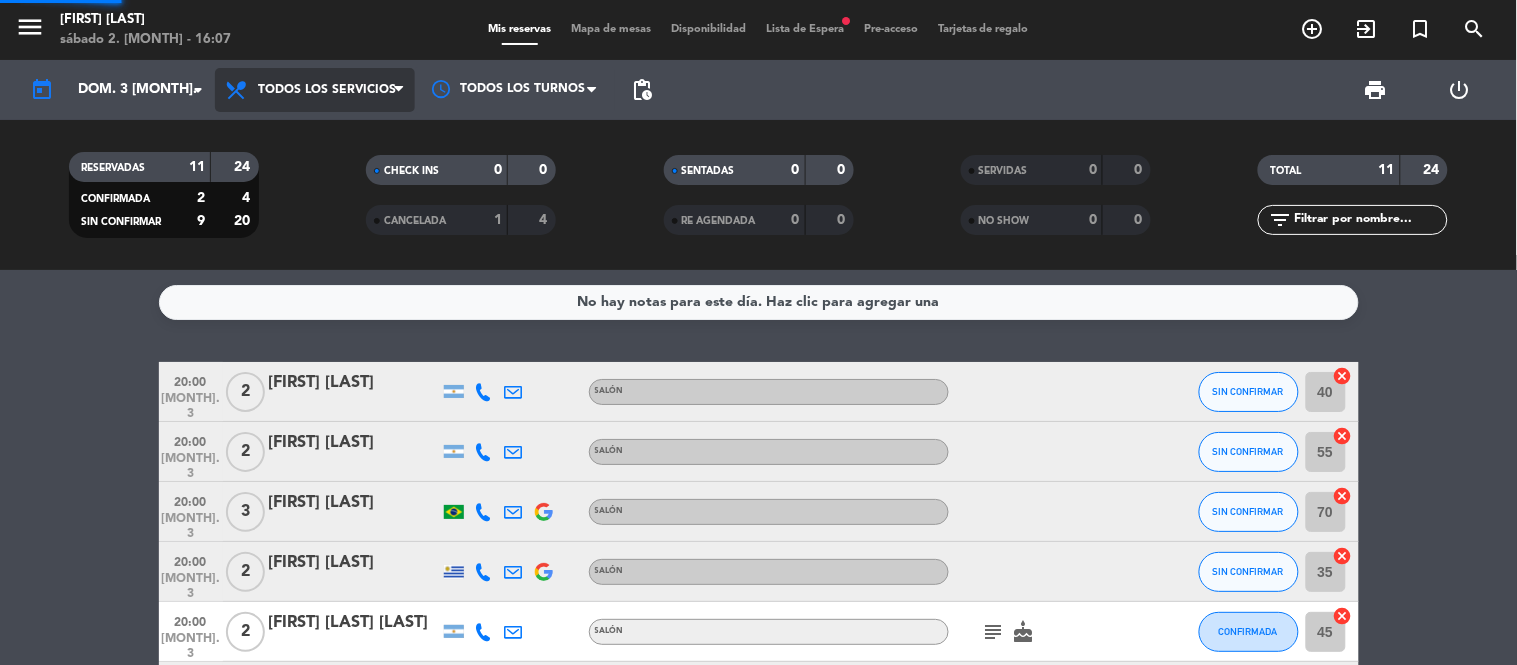 click on "Todos los servicios  Almuerzo  Cena  Todos los servicios  Todos los servicios  Almuerzo  Cena" 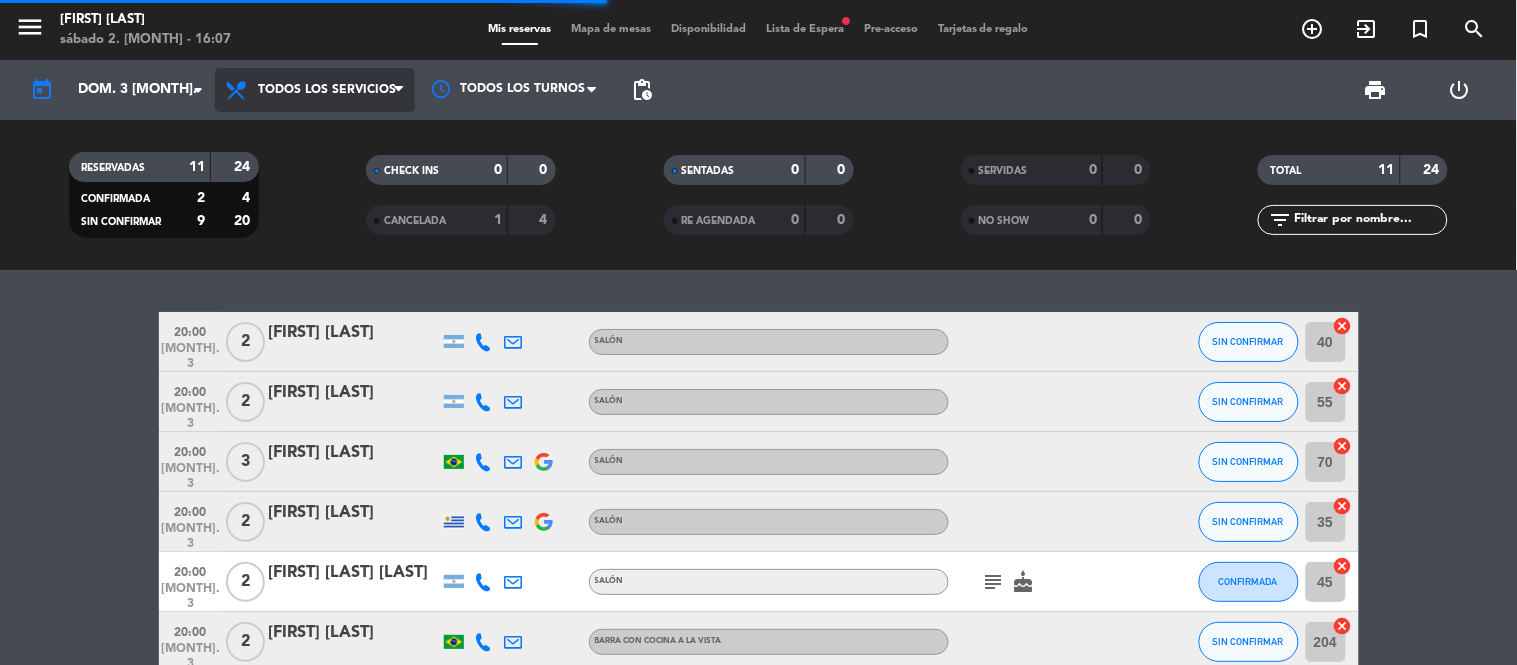 click on "Todos los servicios" at bounding box center [315, 90] 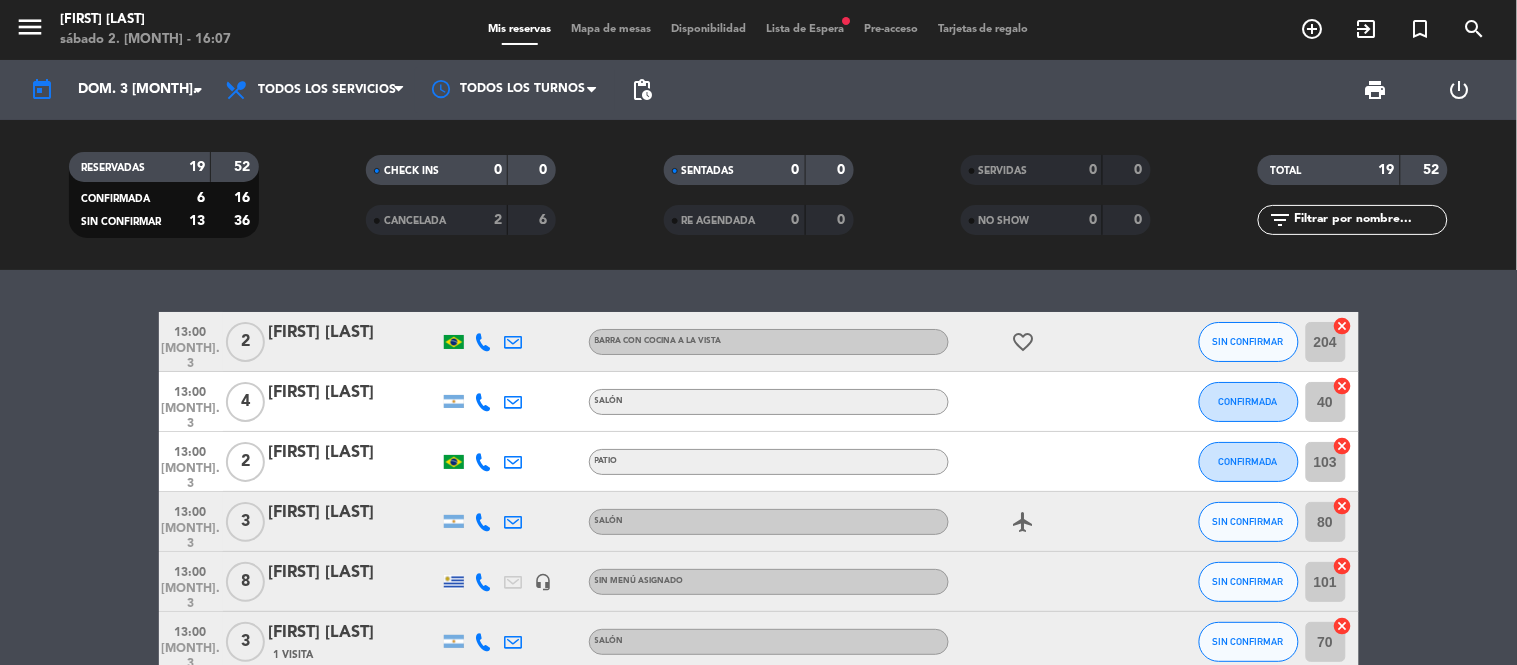click on "Todos los servicios" at bounding box center [315, 90] 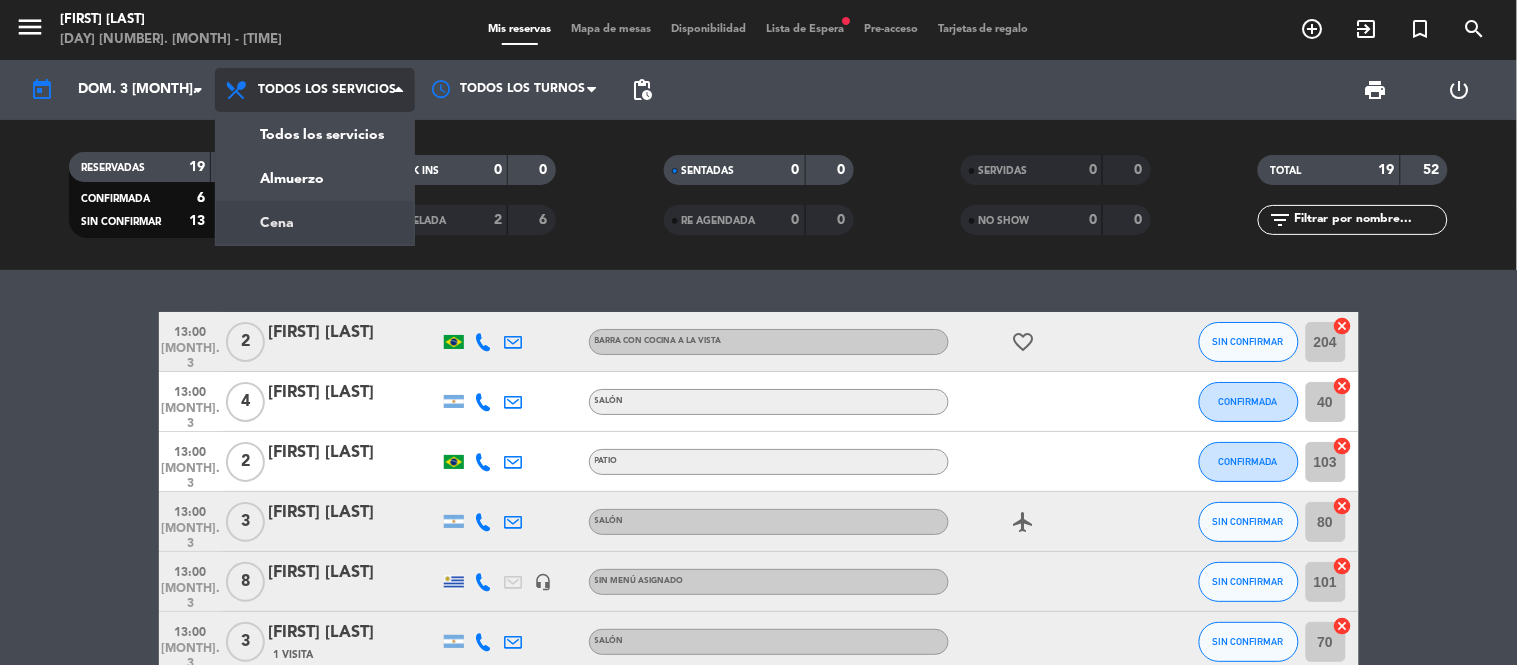 click on "menu  Niño Gordo   sábado 2. [MONTH] - 16:08   Mis reservas   Mapa de mesas   Disponibilidad   Lista de Espera   fiber_manual_record   Pre-acceso   Tarjetas de regalo  add_circle_outline exit_to_app turned_in_not search today    dom. 3 [MONTH] arrow_drop_down  Todos los servicios  Almuerzo  Cena  Todos los servicios  Todos los servicios  Almuerzo  Cena Todos los turnos pending_actions print  power_settings_new   RESERVADAS   19   52   CONFIRMADA   6   16   SIN CONFIRMAR   13   36   CHECK INS   0   0   CANCELADA   2   6   SENTADAS   0   0   RE AGENDADA   0   0   SERVIDAS   0   0   NO SHOW   0   0   TOTAL   19   52  filter_list" 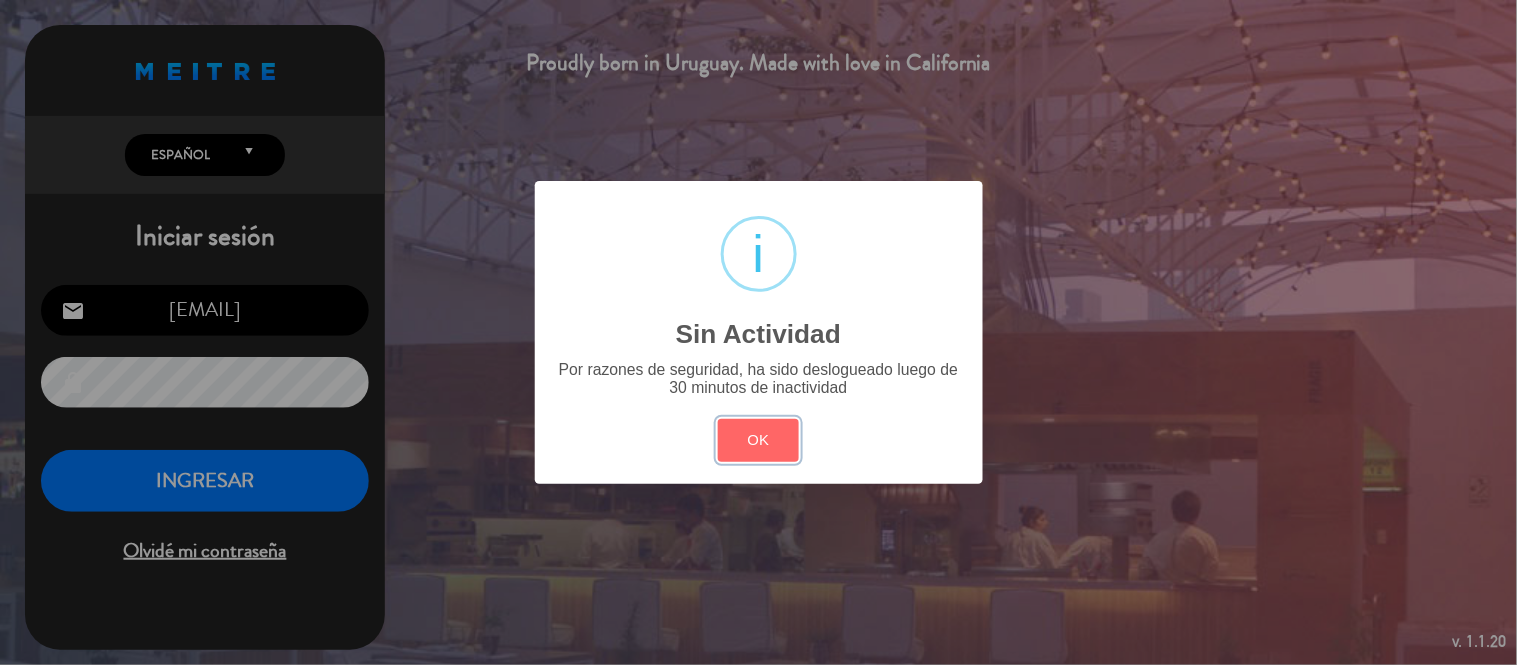 click on "OK" at bounding box center [758, 440] 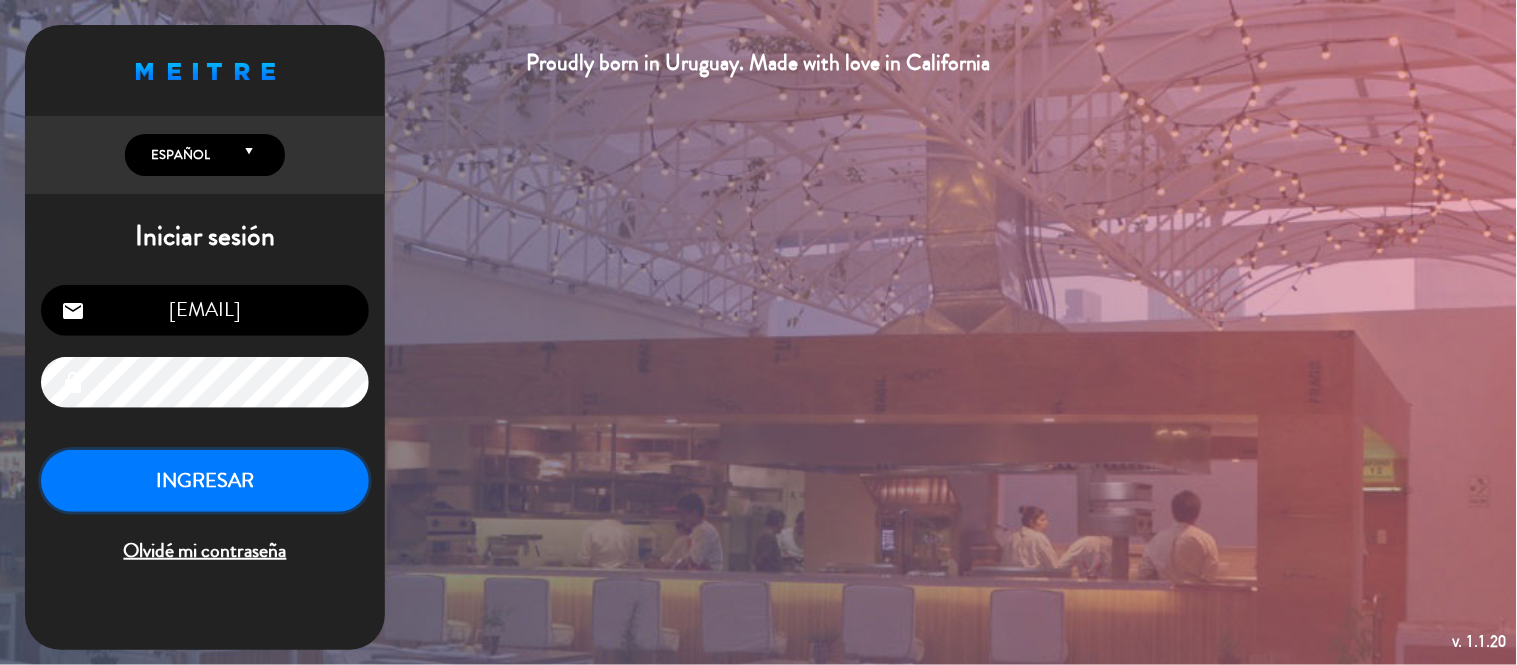 click on "INGRESAR" at bounding box center [205, 481] 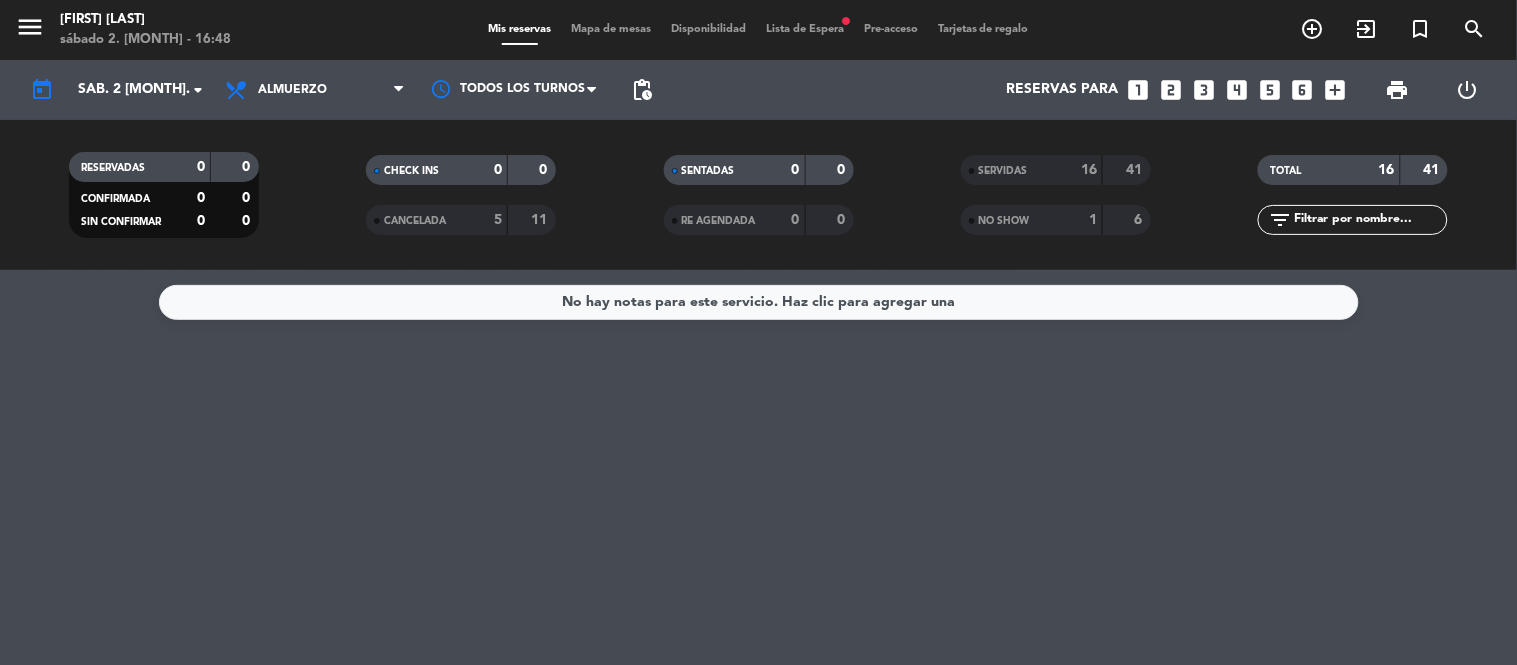 click on "RESERVADAS   0   0   CONFIRMADA   0   0   SIN CONFIRMAR   0   0   CHECK INS   0   0   CANCELADA   5   11   SENTADAS   0   0   RE AGENDADA   0   0   SERVIDAS   16   41   NO SHOW   1   6   TOTAL   16   41  filter_list" 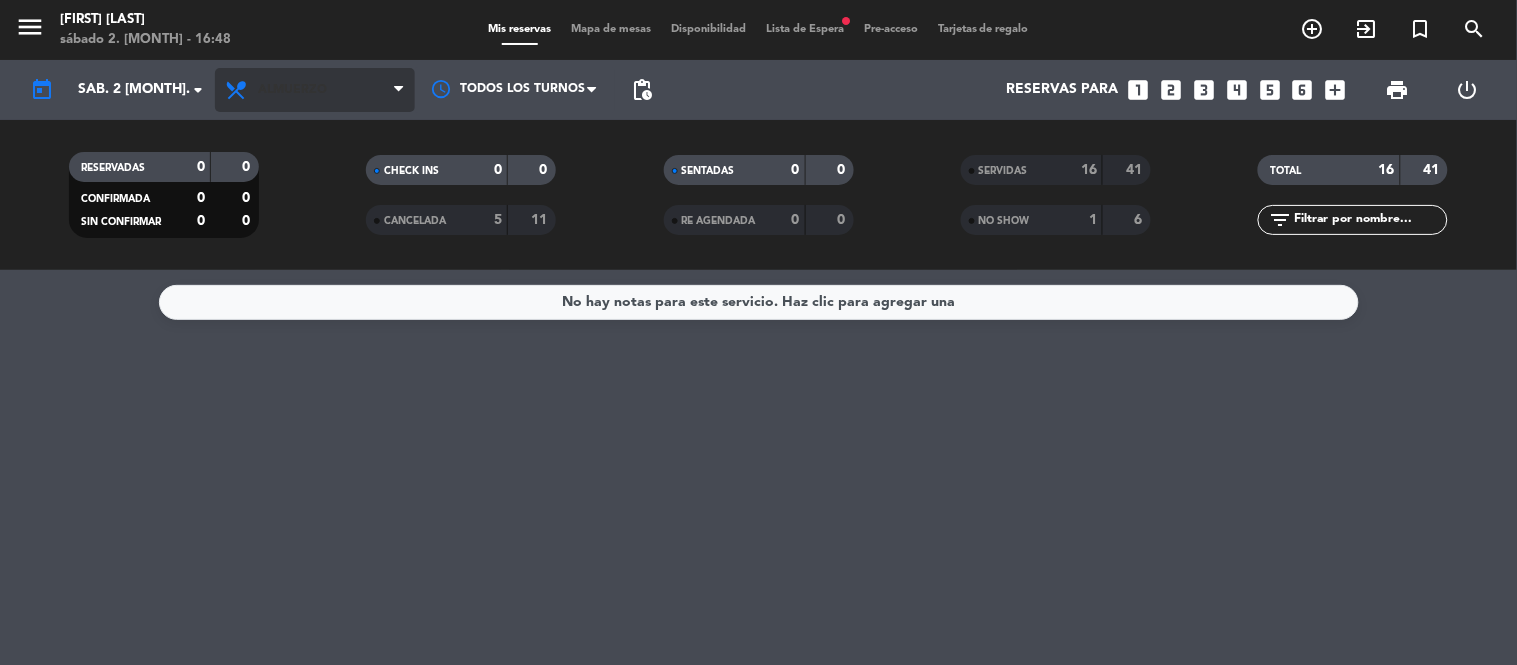click on "Almuerzo" at bounding box center (315, 90) 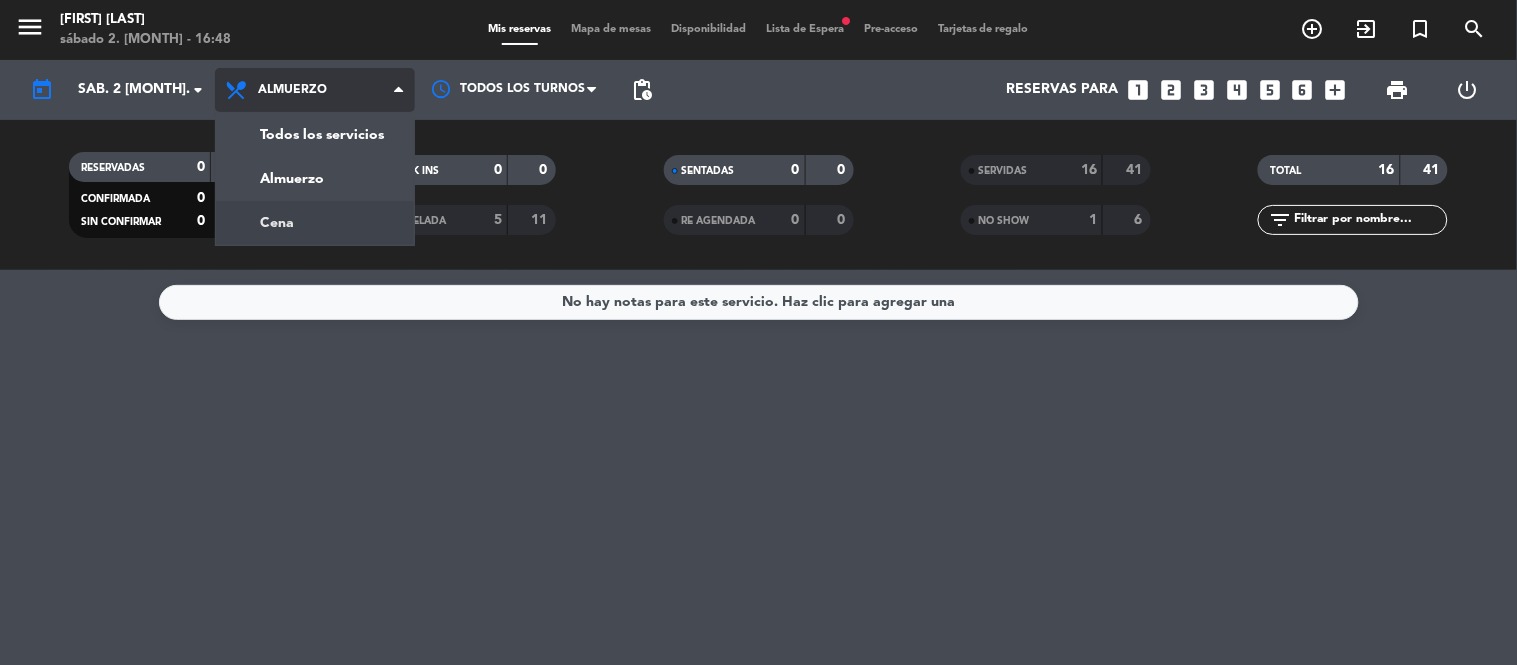 click on "menu  Niño Gordo   sábado 2. [MONTH] - 16:48   Mis reservas   Mapa de mesas   Disponibilidad   Lista de Espera   fiber_manual_record   Pre-acceso   Tarjetas de regalo  add_circle_outline exit_to_app turned_in_not search today    sáb. 2 [MONTH] arrow_drop_down  Todos los servicios  Almuerzo  Cena  Almuerzo  Todos los servicios  Almuerzo  Cena Todos los turnos pending_actions  Reservas para   looks_one   looks_two   looks_3   looks_4   looks_5   looks_6   add_box  print  power_settings_new   RESERVADAS   0   0   CONFIRMADA   0   0   SIN CONFIRMAR   0   0   CHECK INS   0   0   CANCELADA   5   11   SENTADAS   0   0   RE AGENDADA   0   0   SERVIDAS   16   41   NO SHOW   1   6   TOTAL   16   41  filter_list" 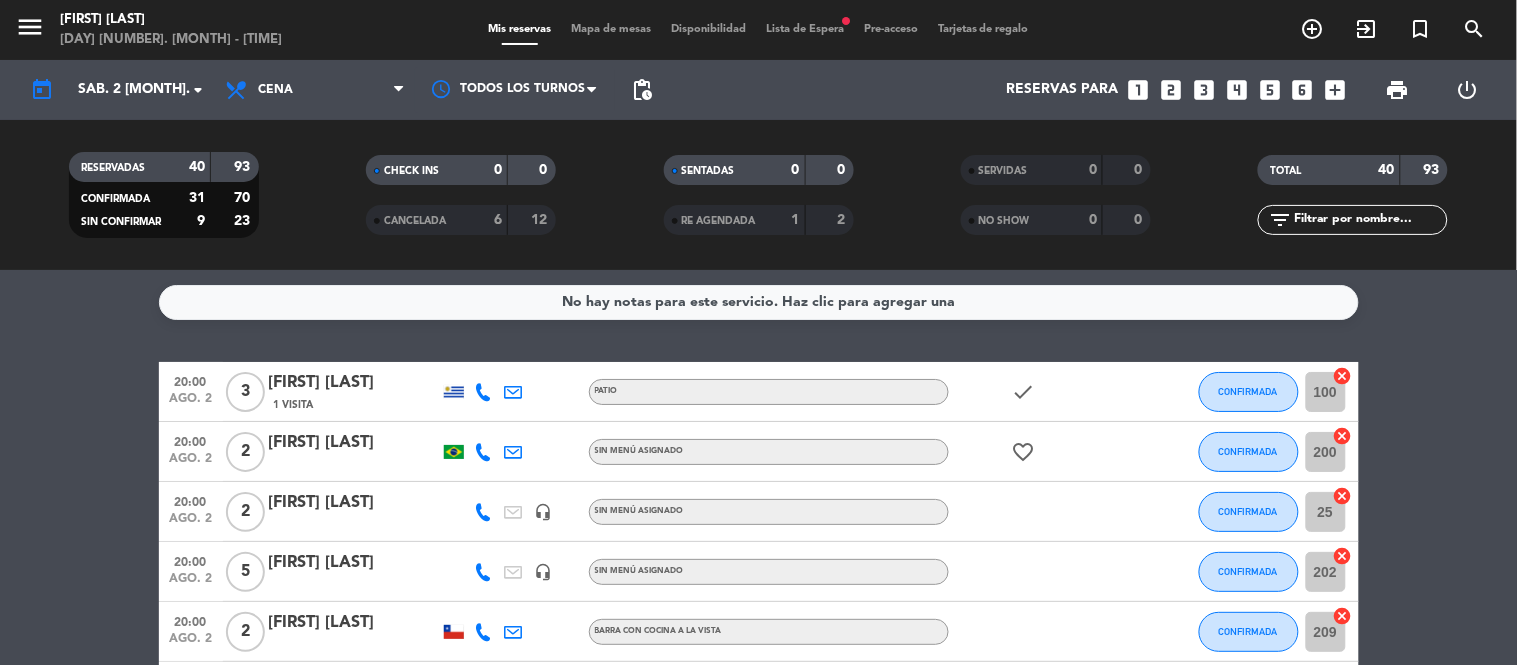 click on "Mapa de mesas" at bounding box center [611, 29] 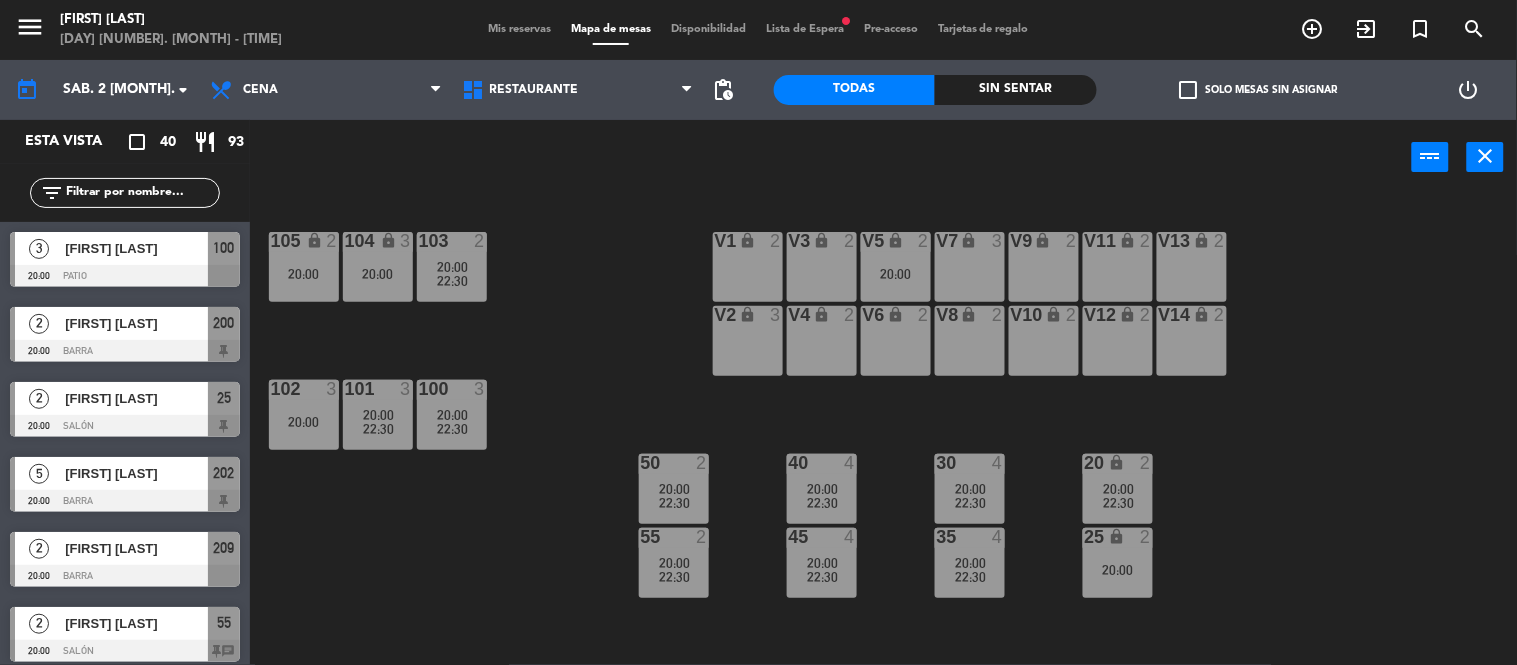 click on "V1 lock  2" at bounding box center [748, 267] 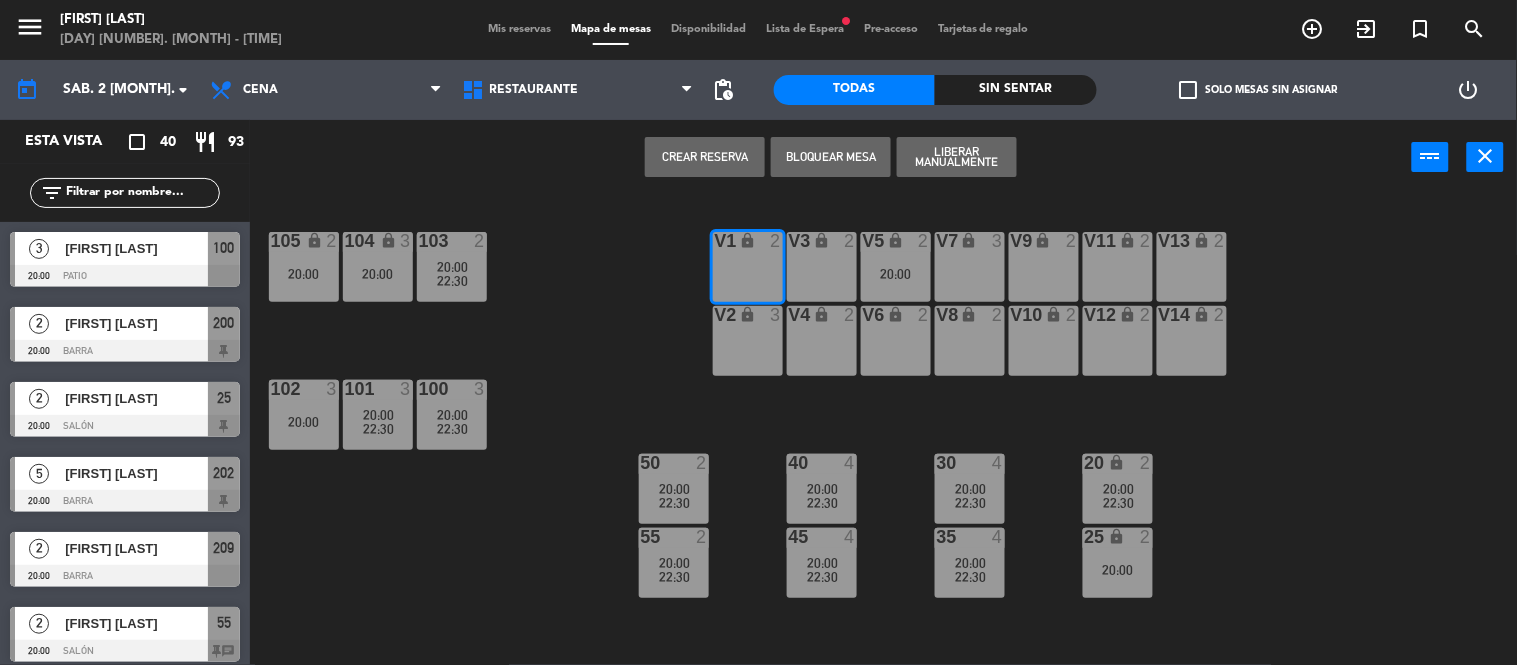 click on "105 lock  2   20:00  104 lock  3   20:00  103  2   20:00      22:30     V1 lock  2  V3 lock  2  V9 lock  2  V5 lock  2   20:00  V7 lock  3  V11 lock  2  V13 lock  2  V2 lock  3  V6 lock  2  V4 lock  2  V8 lock  2  V10 lock  2  v12 lock  2  V14 lock  2  102  3   20:00  101  3   20:00      22:30     100  3   20:00      22:30     40  4   20:00      22:30     50  2   20:00      22:30     30  4   20:00      22:30     20 lock  2   20:00      22:30     55  2   20:00      22:30     45  4   20:00      22:30     35  4   20:00      22:30     25 lock  2   20:00  90  2   20:00      22:30     70  2   20:00      22:30     80  2   20:00      22:30     60  2   20:00      22:30     206  5   20:00  202 lock  5   20:00      22:30     207  2   20:00      22:30     203 lock  5   20:00      22:30     204  5   20:00      22:30     205  5   20:00      22:30     201 lock  2   20:00      22:30     200 lock  2   20:00      22:30     208  2   20:00      22:30     209  2   20:00      22:30     210  2   20:00      22:30" 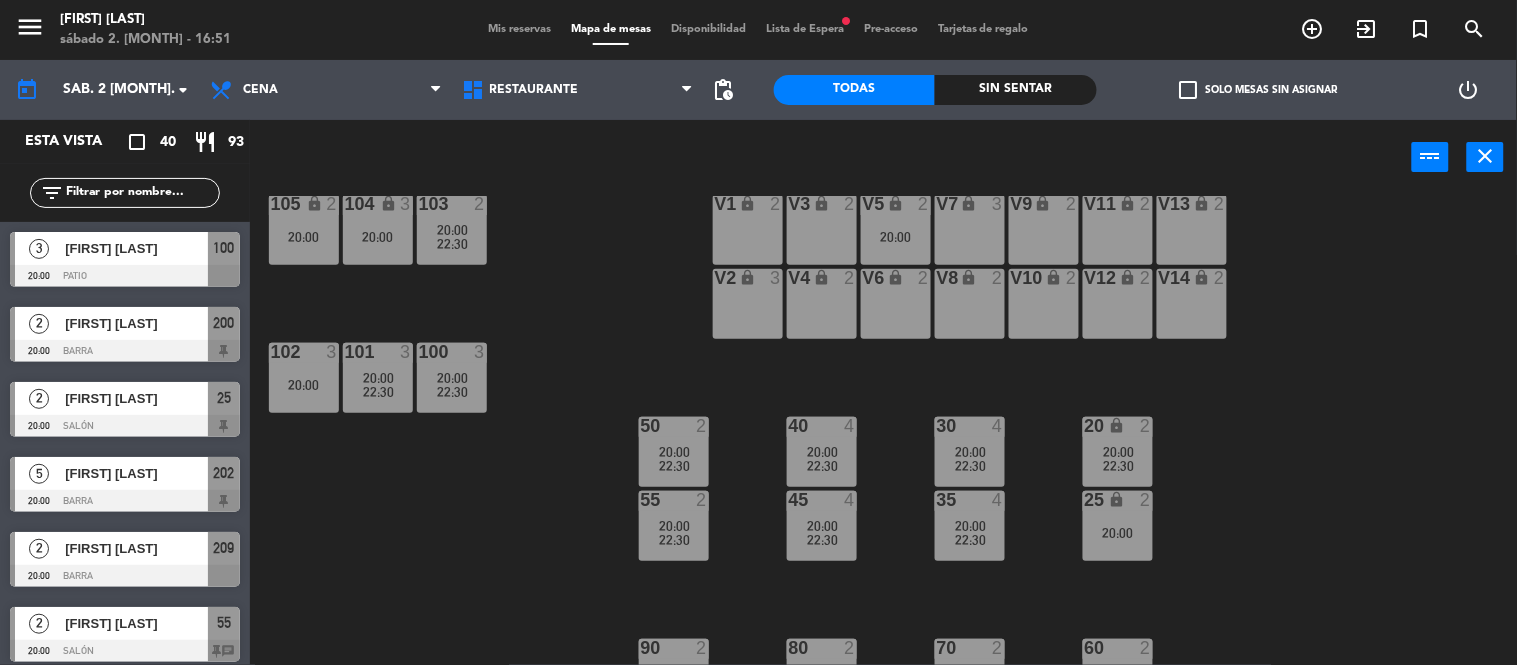 scroll, scrollTop: 0, scrollLeft: 0, axis: both 